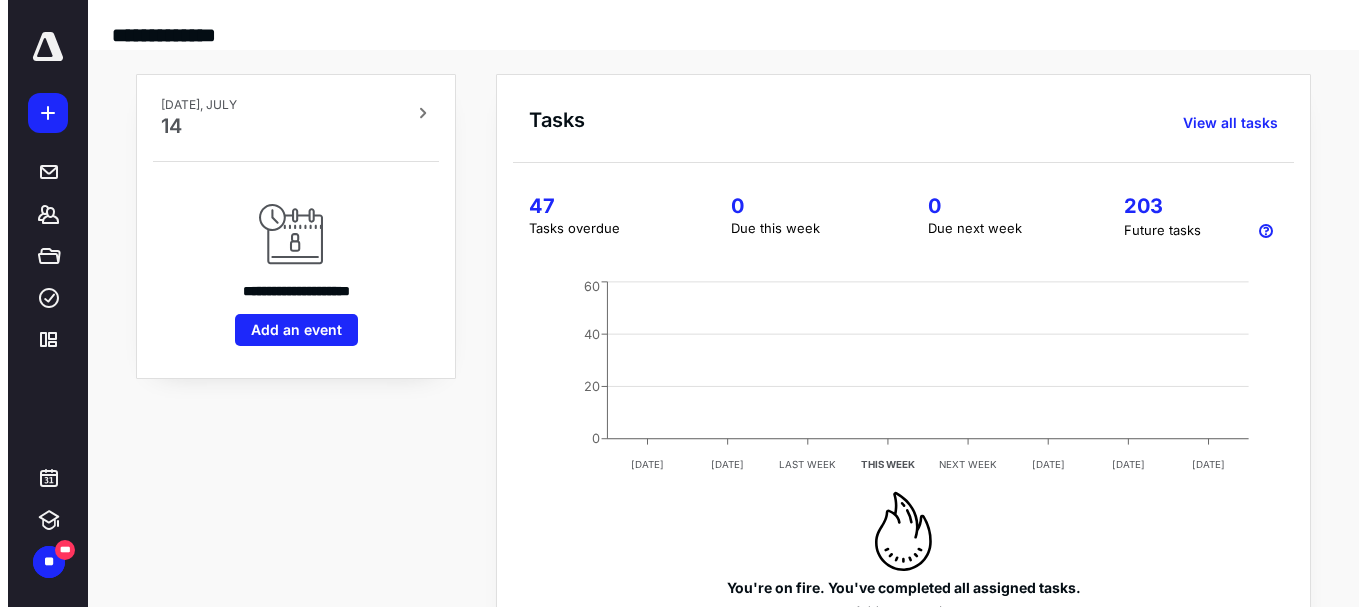 scroll, scrollTop: 0, scrollLeft: 0, axis: both 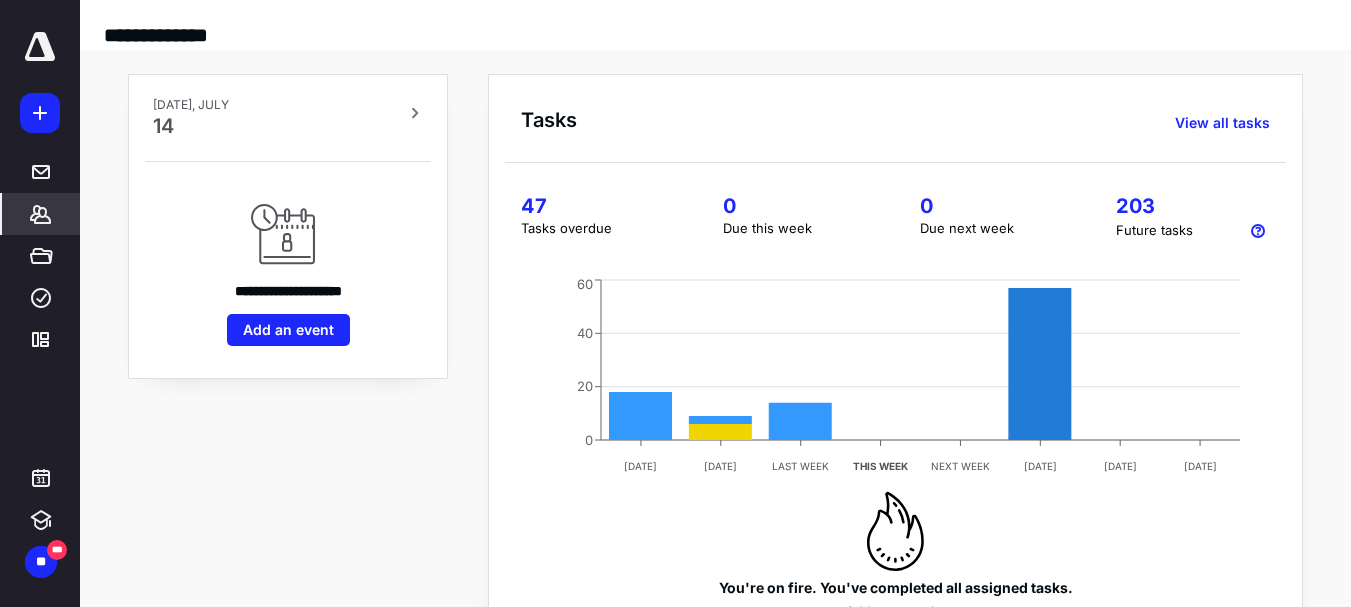 click on "*******" at bounding box center [41, 214] 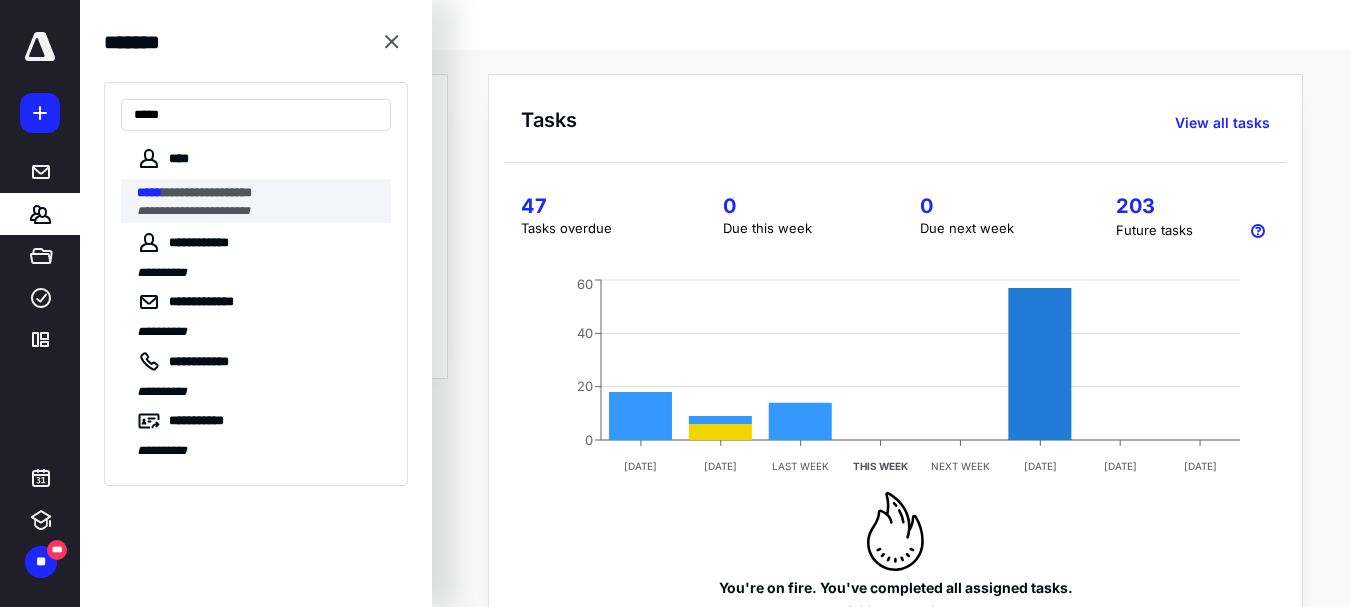 type on "*****" 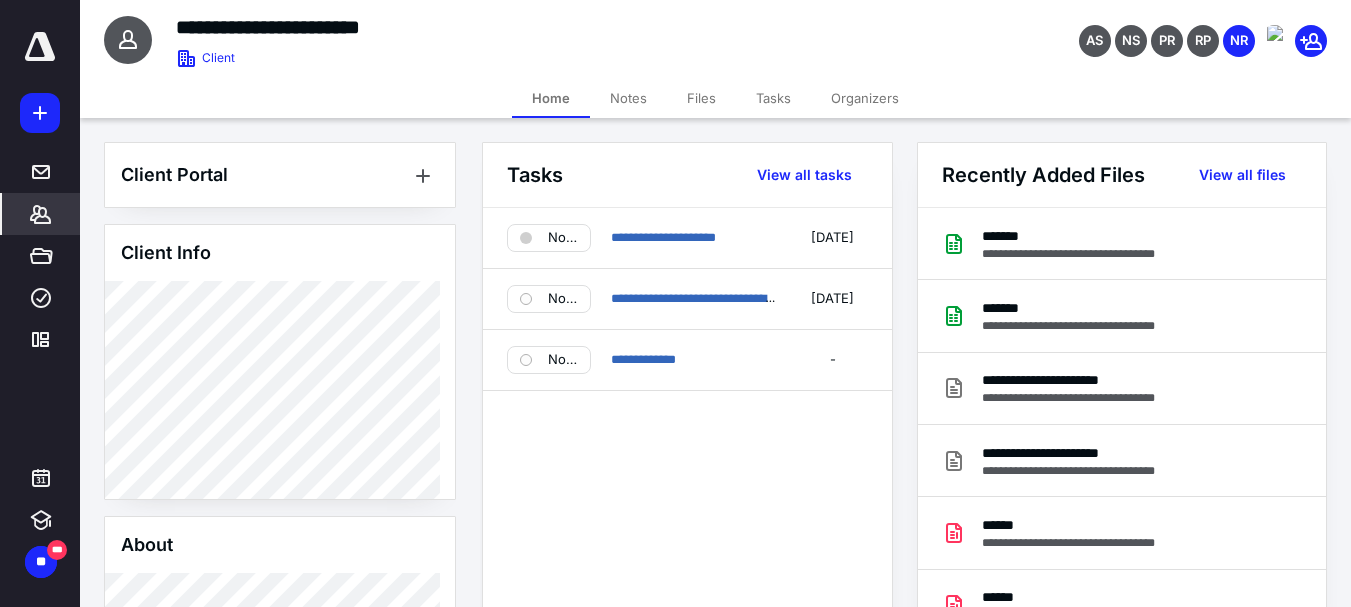 click on "Files" at bounding box center (701, 98) 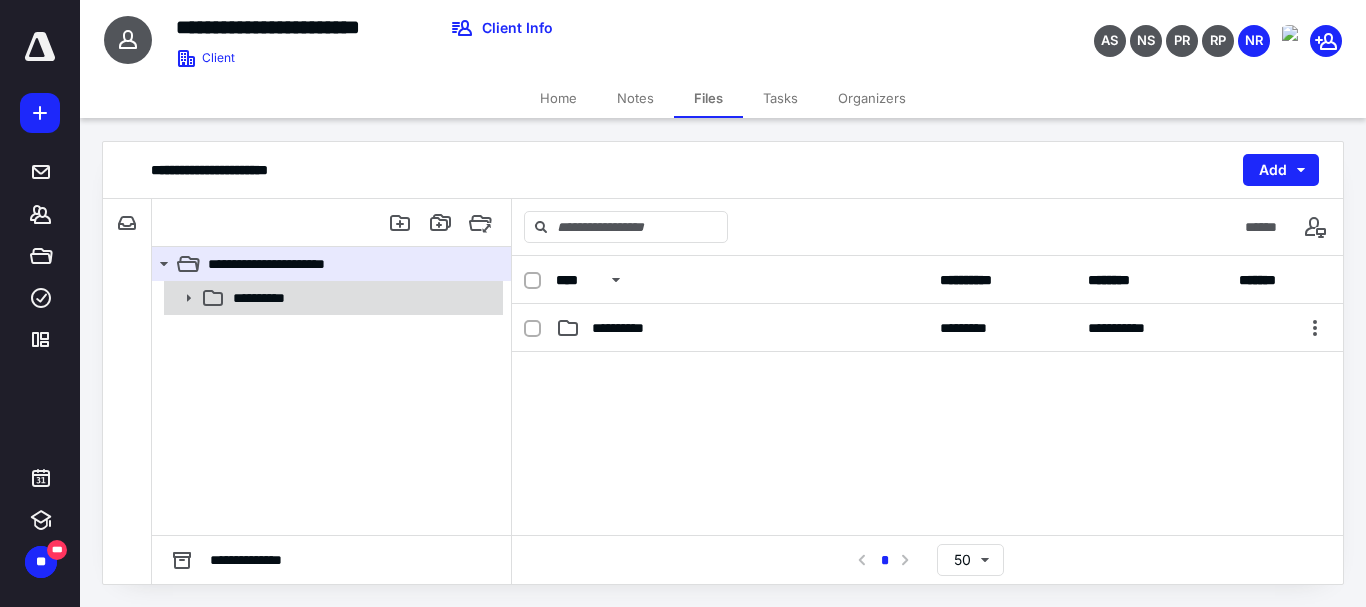 click on "**********" at bounding box center (362, 298) 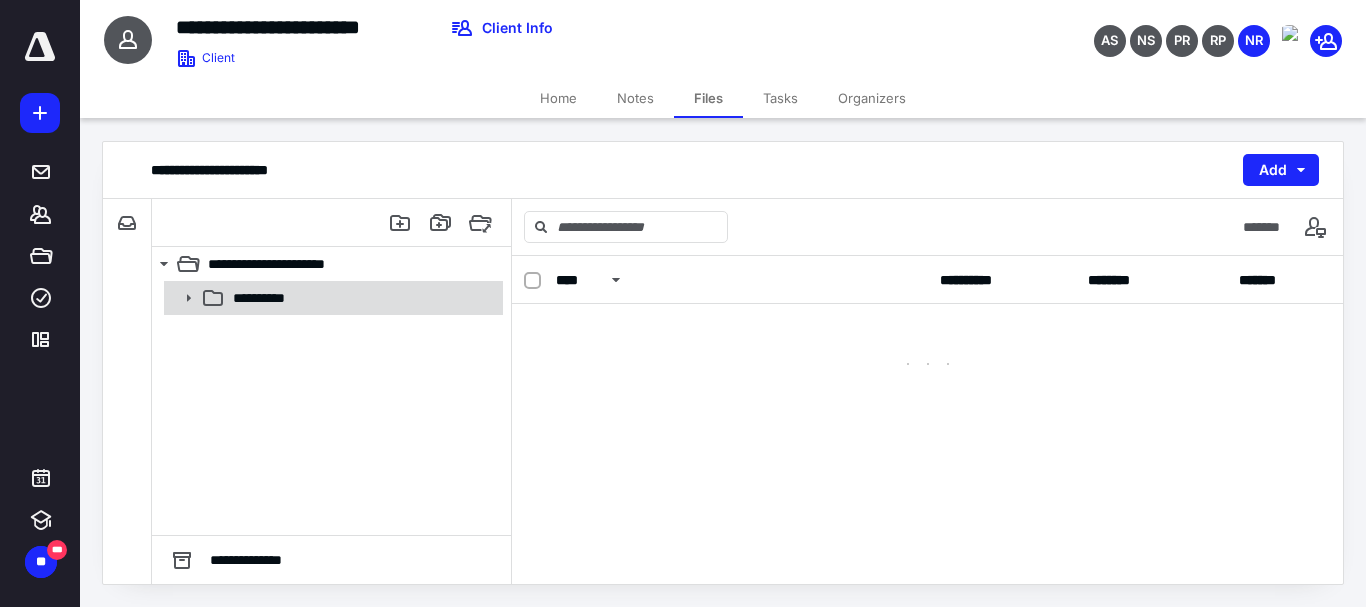 click on "**********" at bounding box center [362, 298] 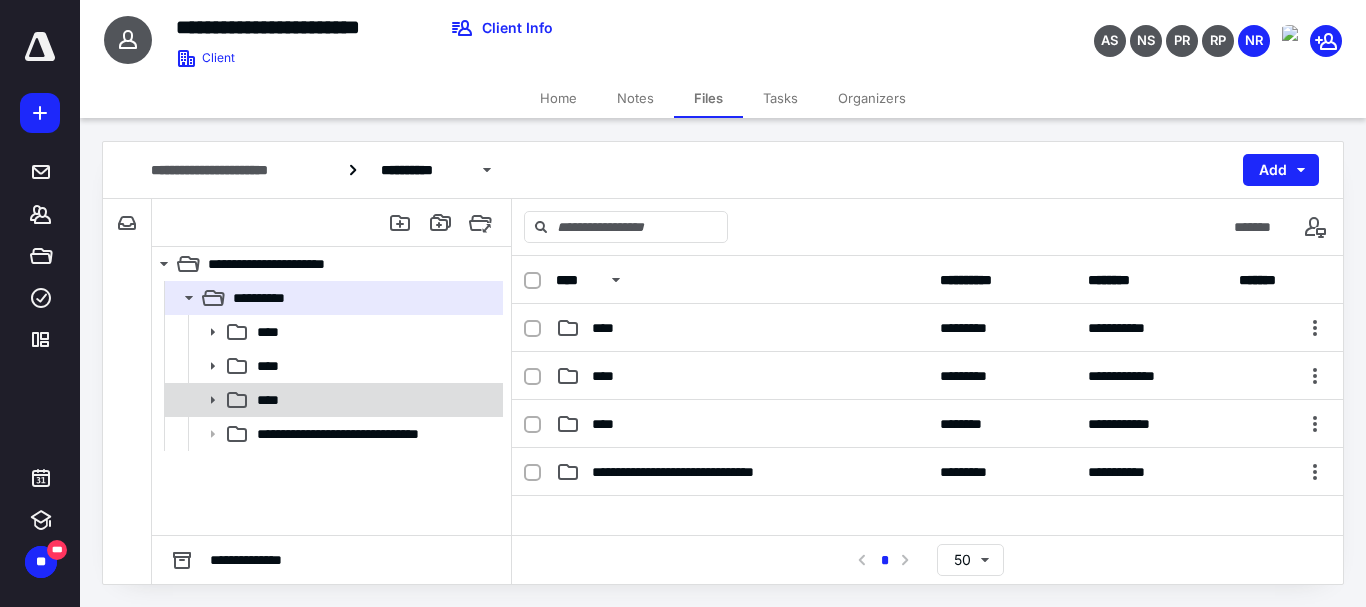 click on "****" at bounding box center [374, 400] 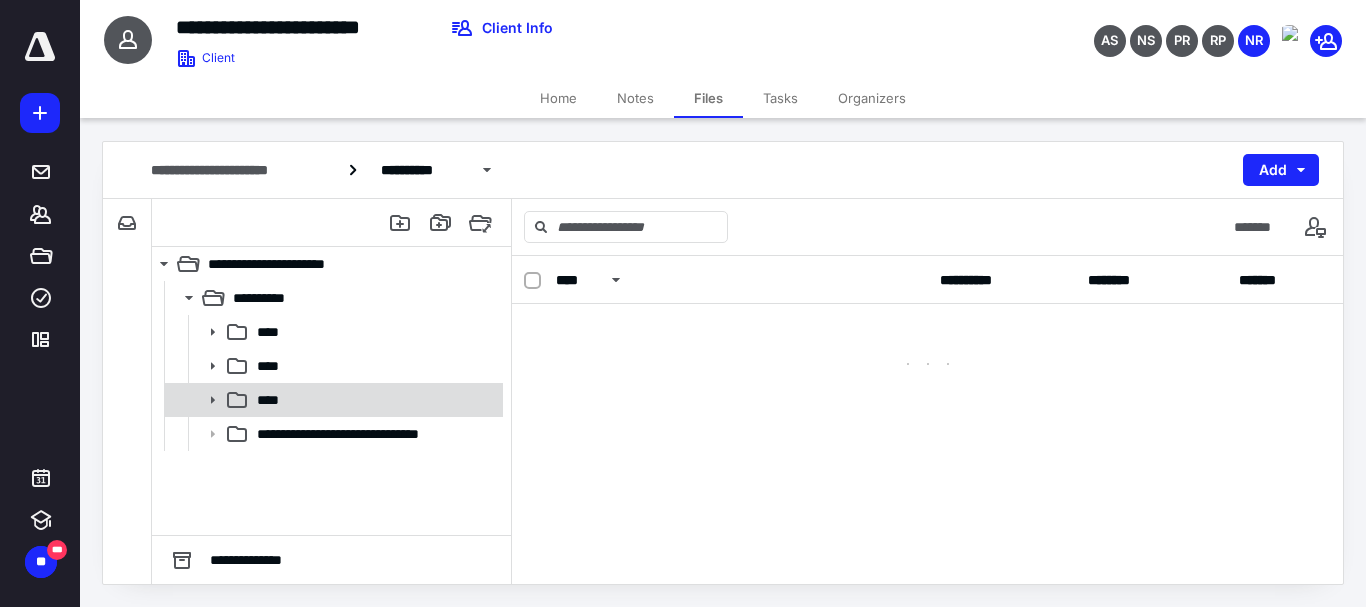 click on "****" at bounding box center [374, 400] 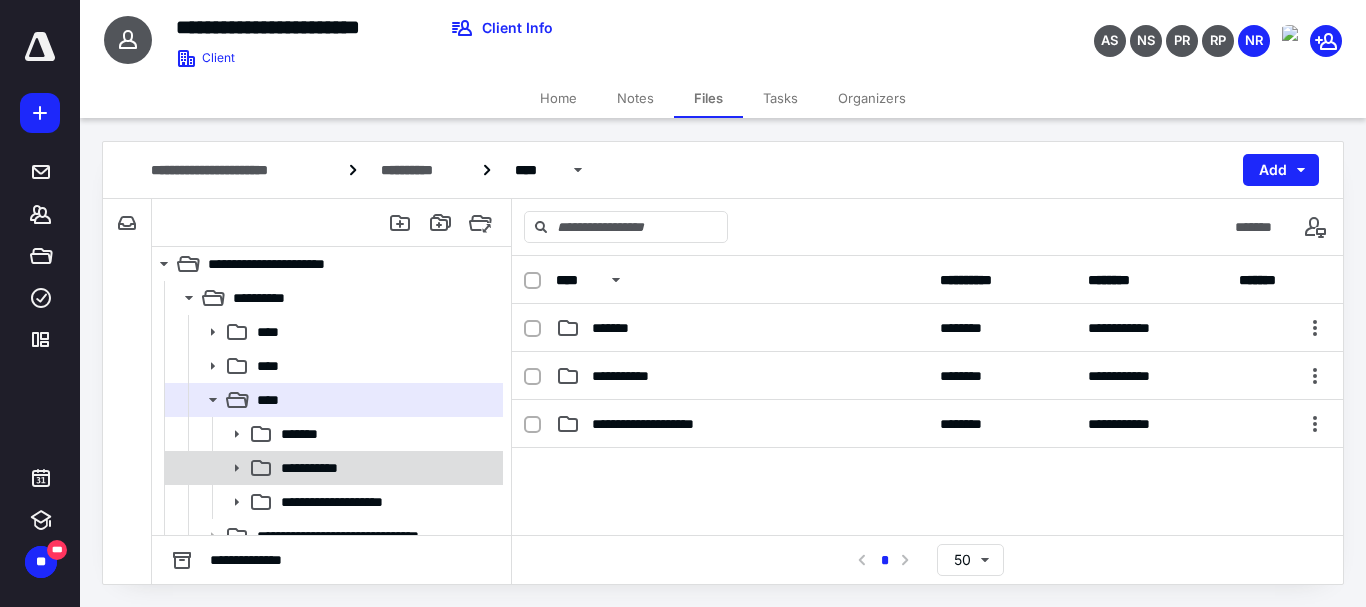 click on "**********" at bounding box center (324, 468) 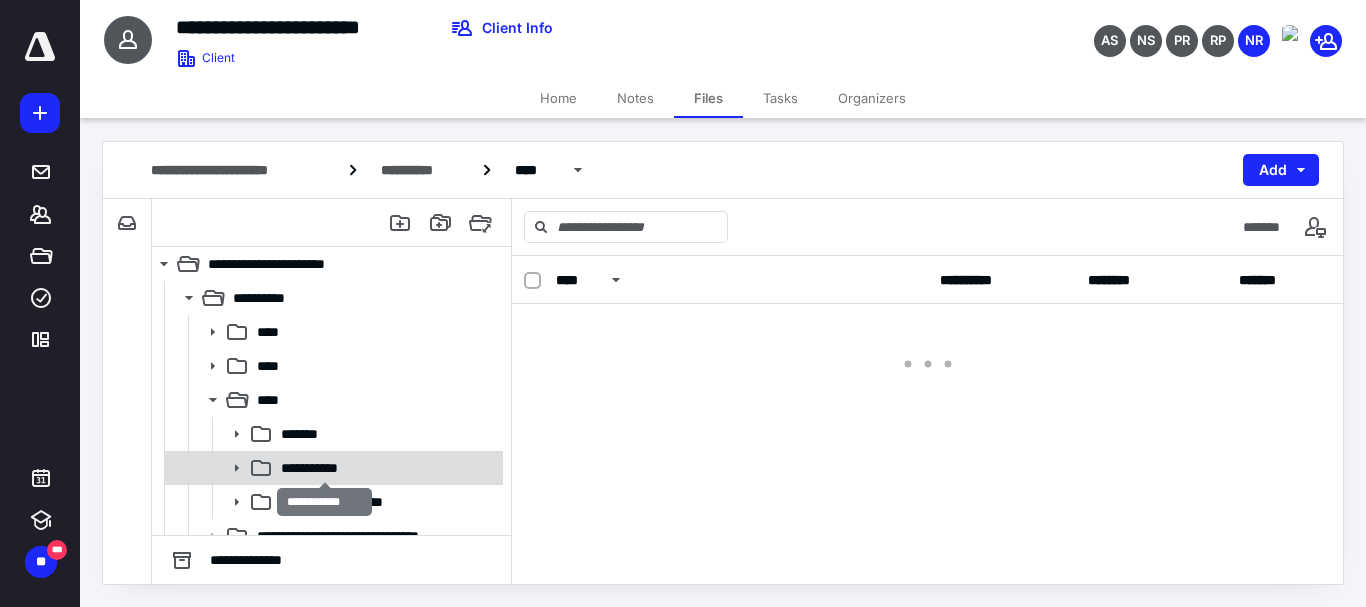 click on "**********" at bounding box center (324, 468) 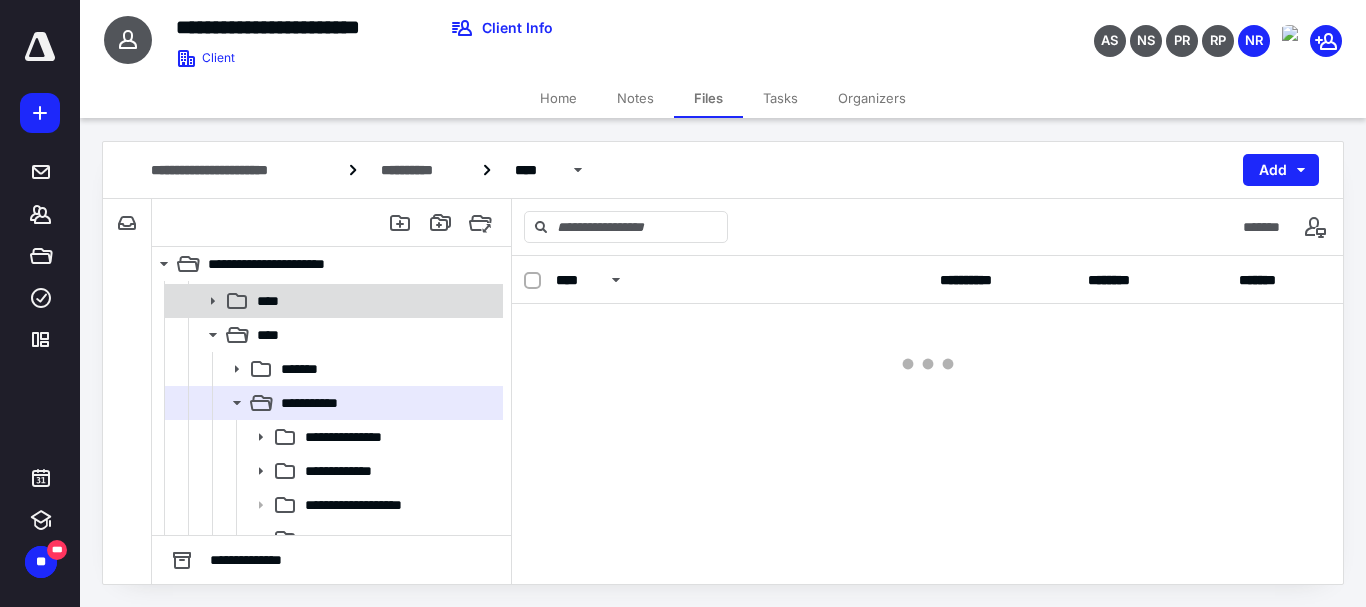 scroll, scrollTop: 100, scrollLeft: 0, axis: vertical 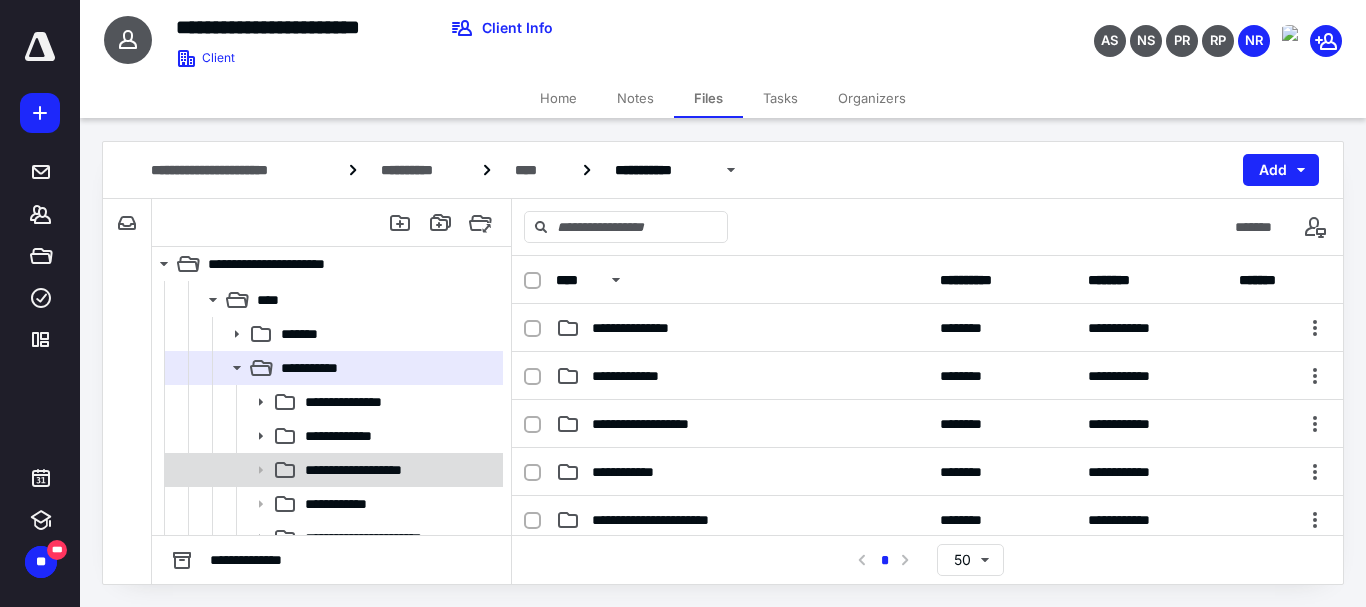 click on "**********" at bounding box center (371, 470) 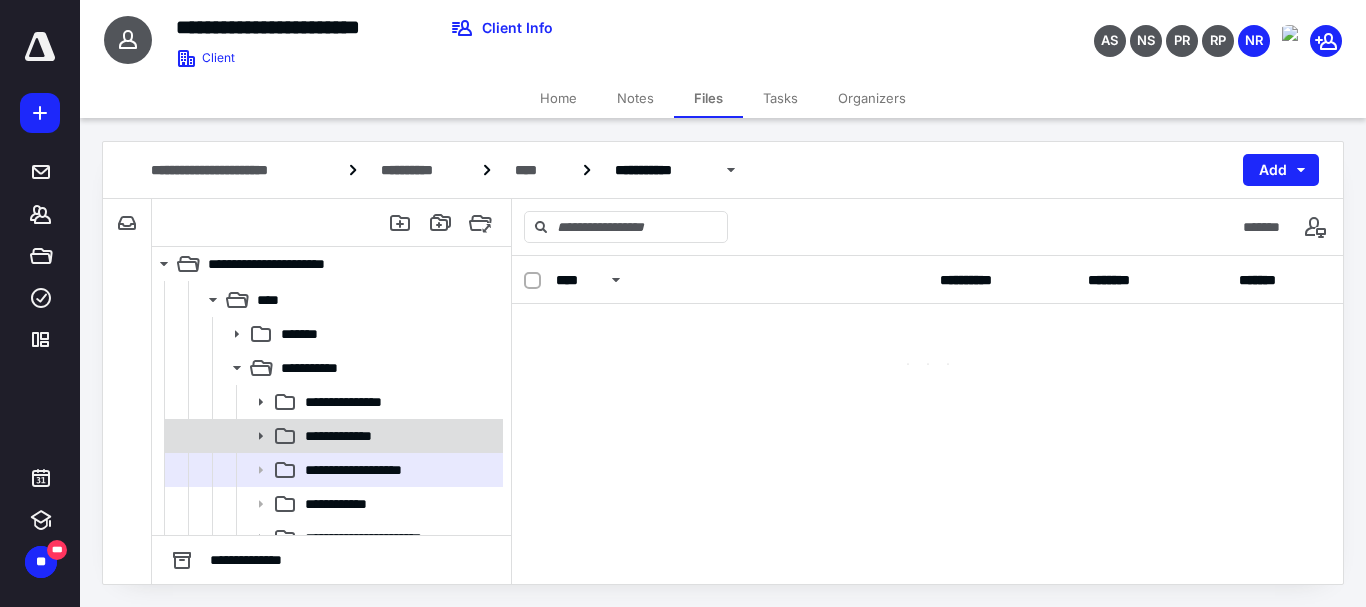 click on "**********" at bounding box center (354, 436) 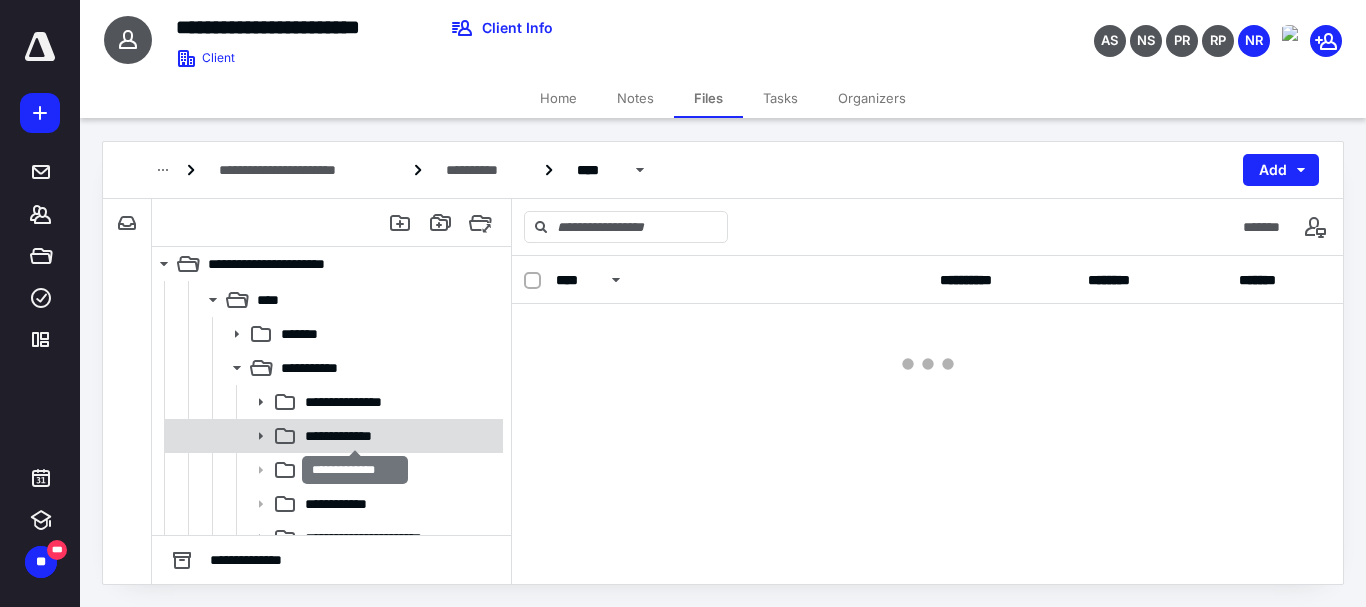 click on "**********" at bounding box center [354, 436] 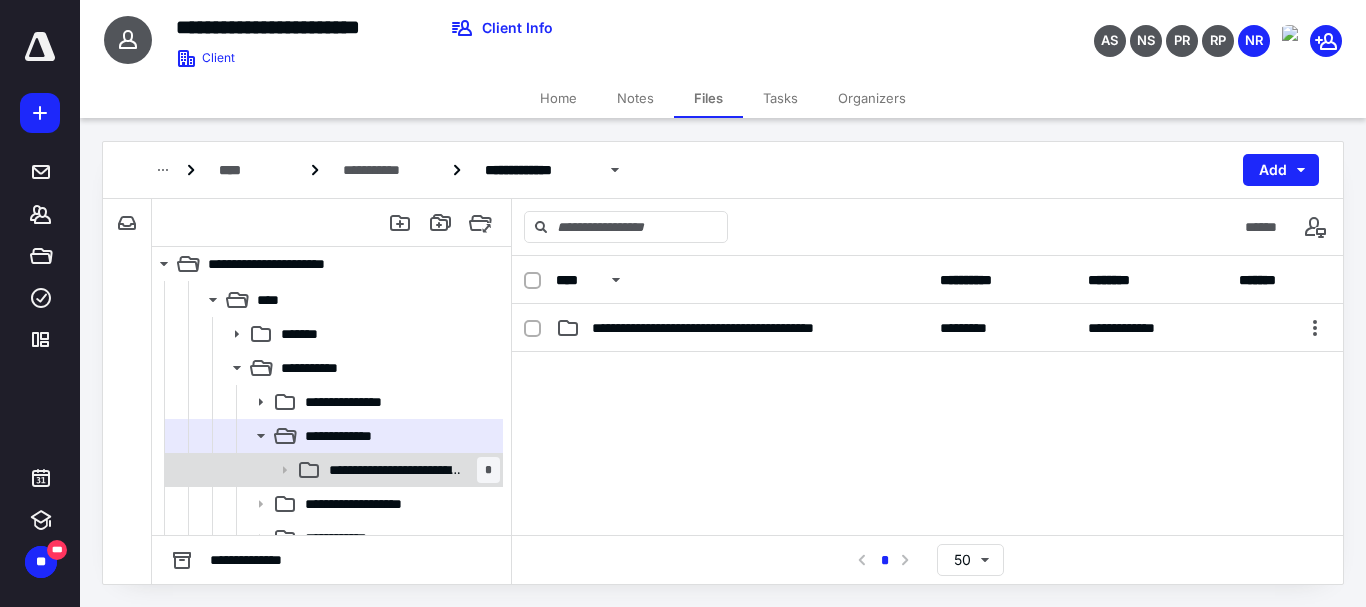 click on "**********" at bounding box center (397, 470) 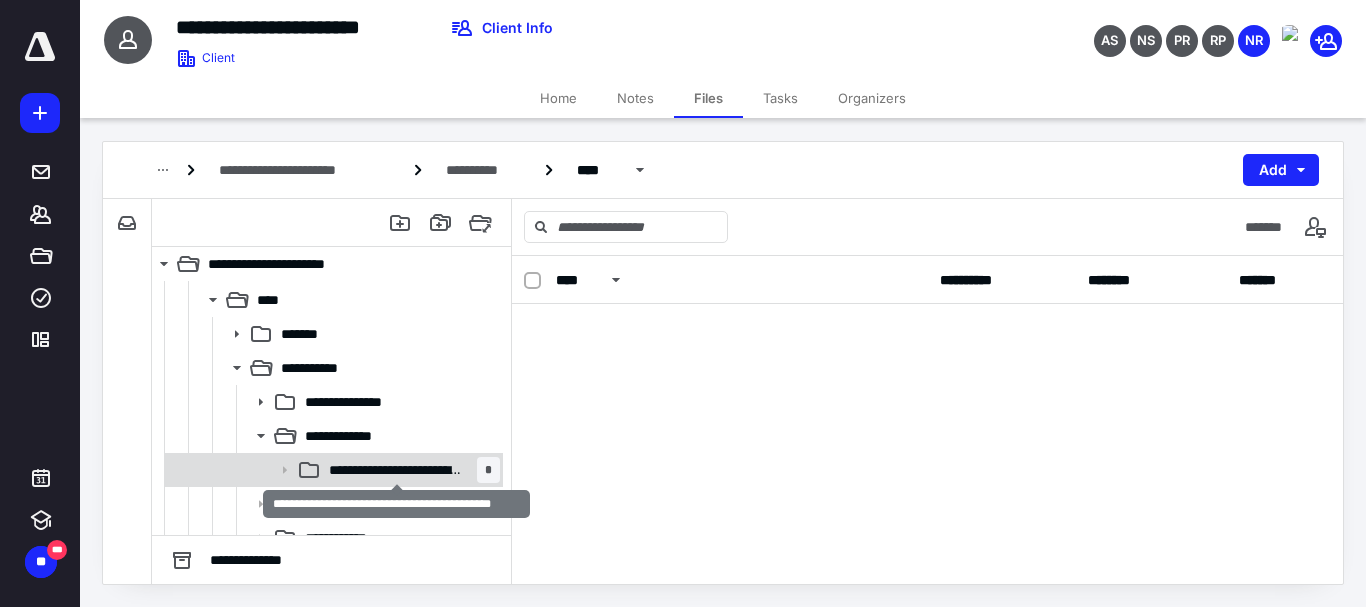 click on "**********" at bounding box center (397, 470) 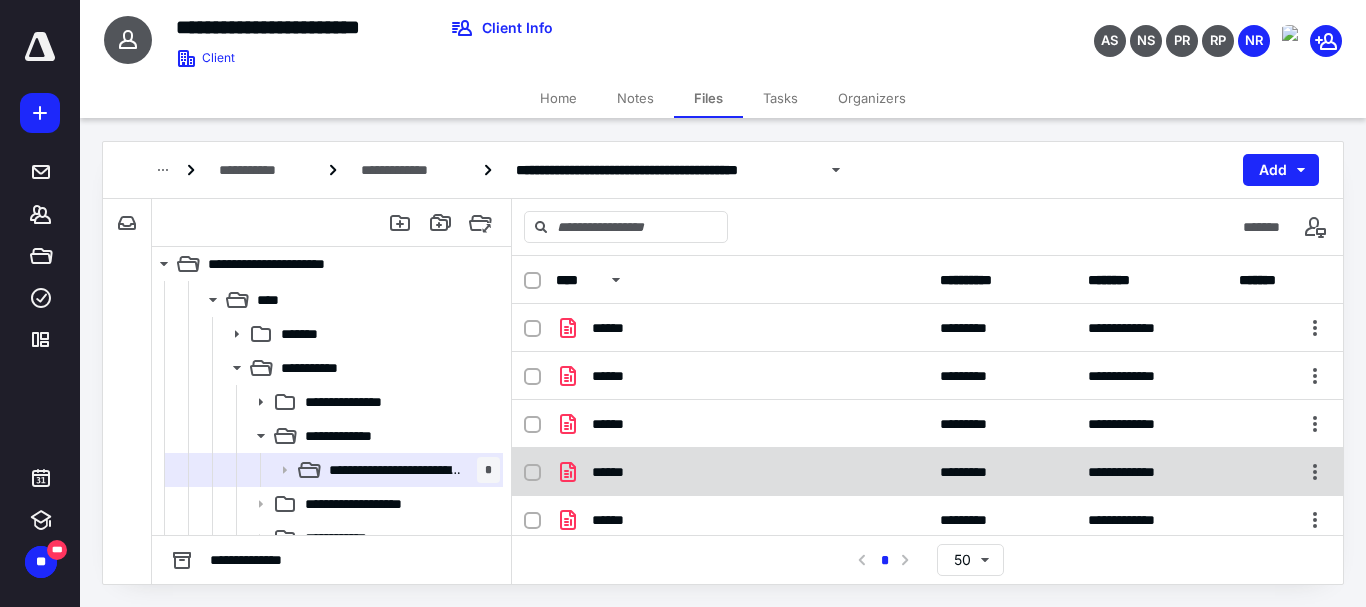 scroll, scrollTop: 69, scrollLeft: 0, axis: vertical 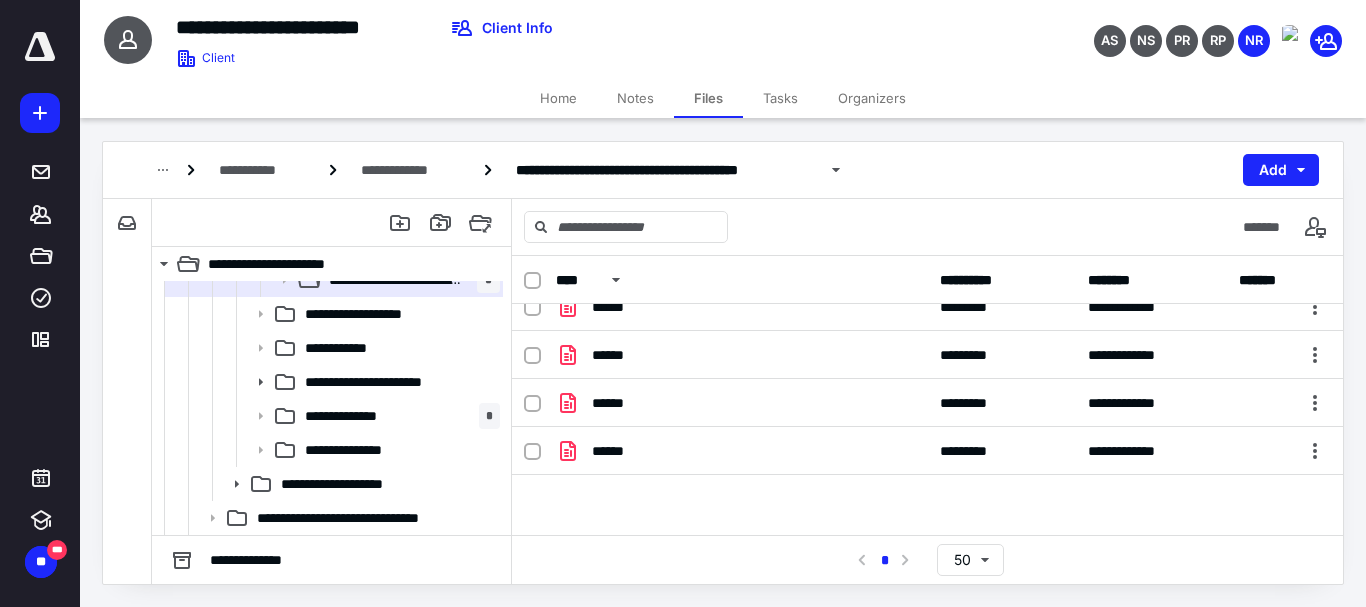 click on "**********" at bounding box center (361, 416) 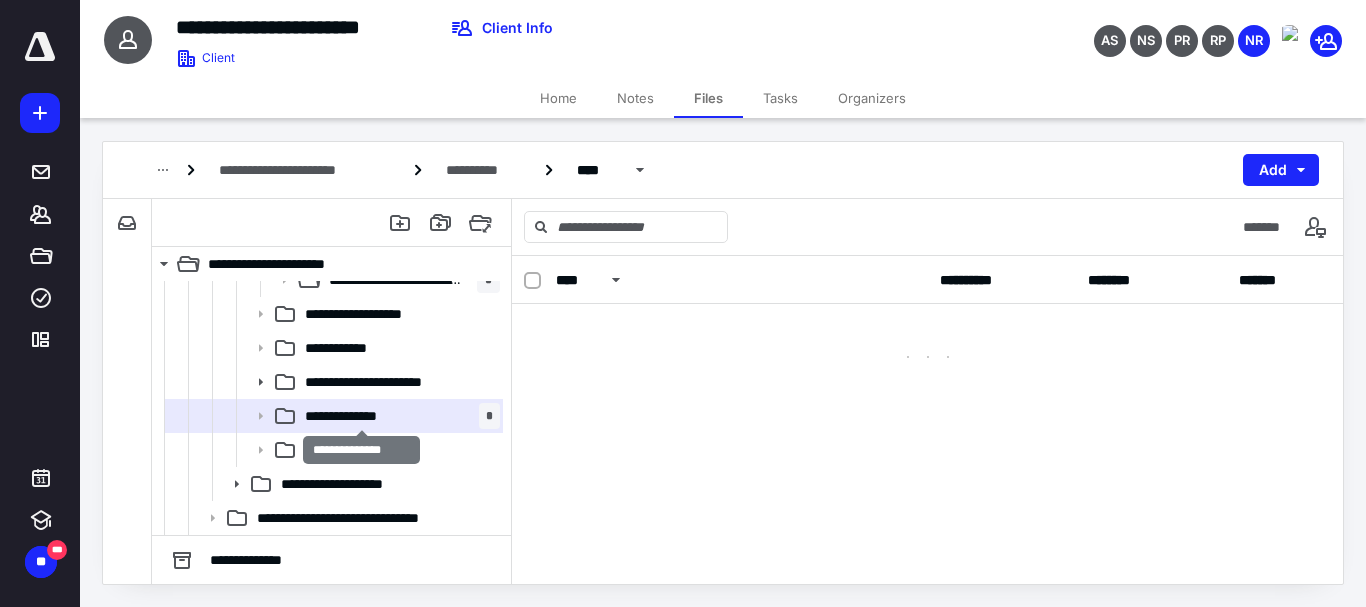 scroll, scrollTop: 0, scrollLeft: 0, axis: both 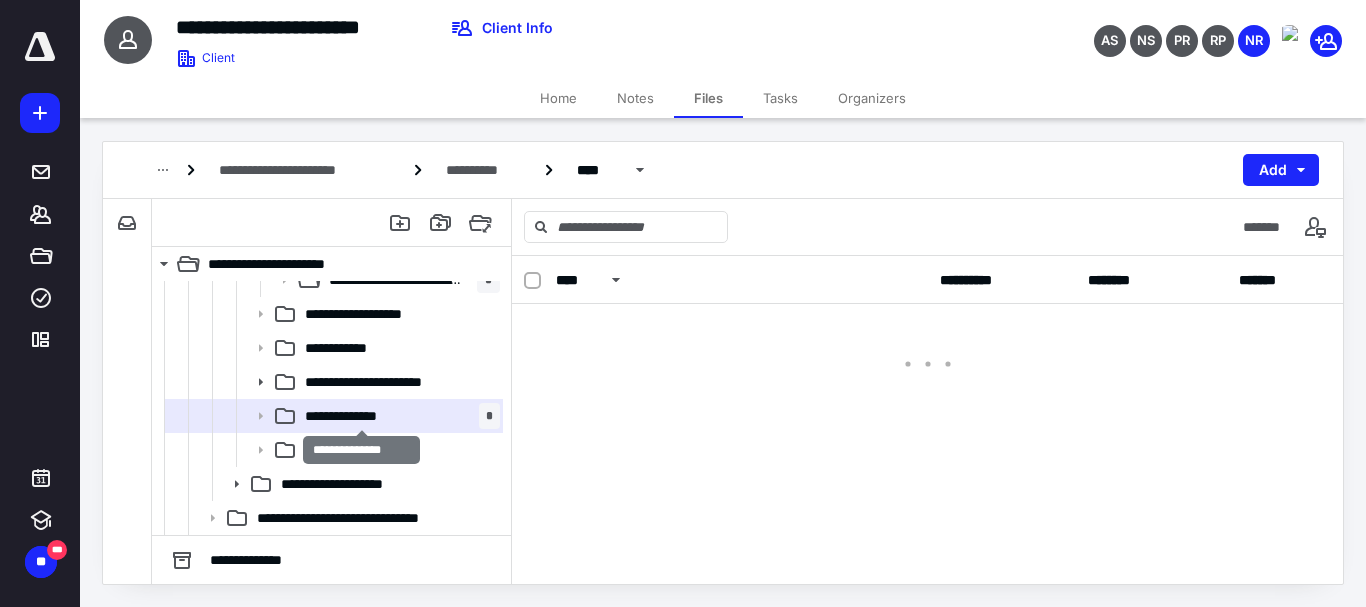 click on "**********" at bounding box center [361, 416] 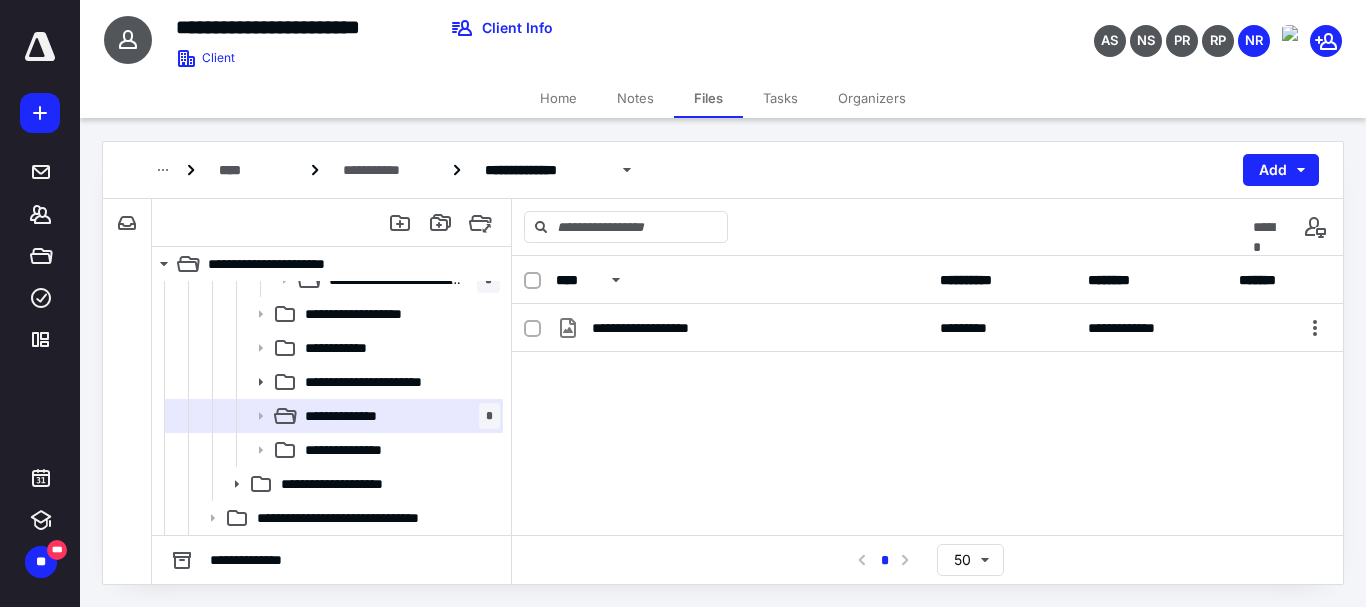 drag, startPoint x: 769, startPoint y: 99, endPoint x: 698, endPoint y: 383, distance: 292.7405 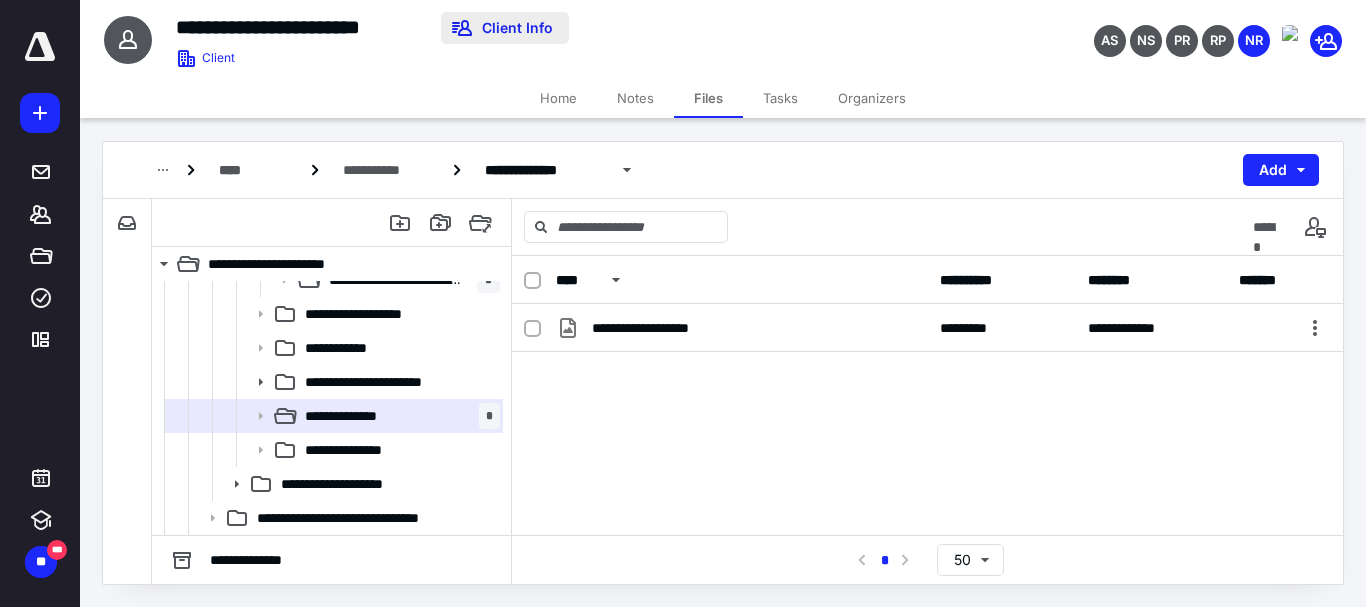 click on "Client Info" at bounding box center [505, 28] 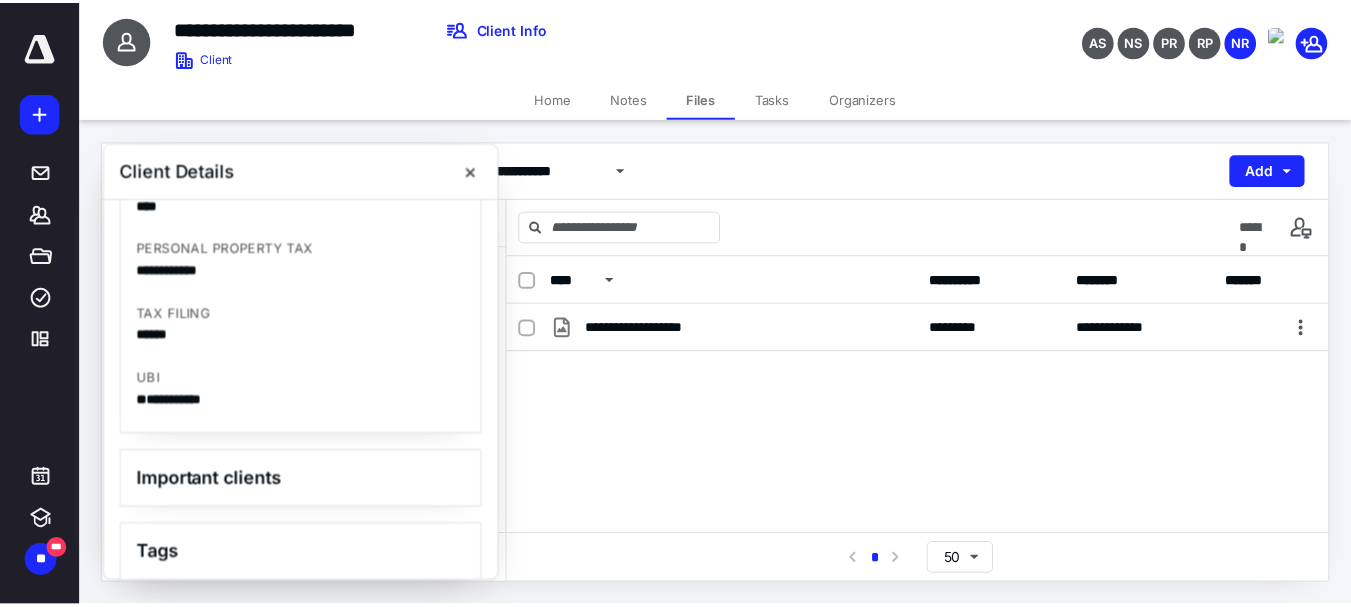 scroll, scrollTop: 913, scrollLeft: 0, axis: vertical 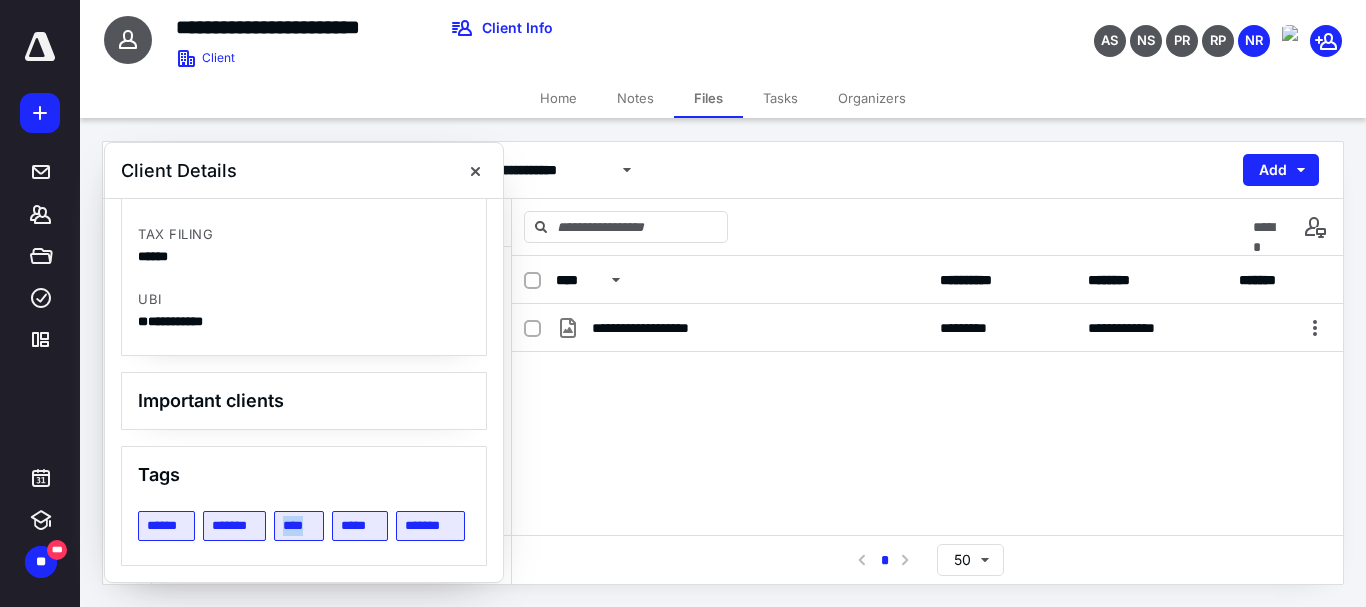 drag, startPoint x: 284, startPoint y: 494, endPoint x: 320, endPoint y: 494, distance: 36 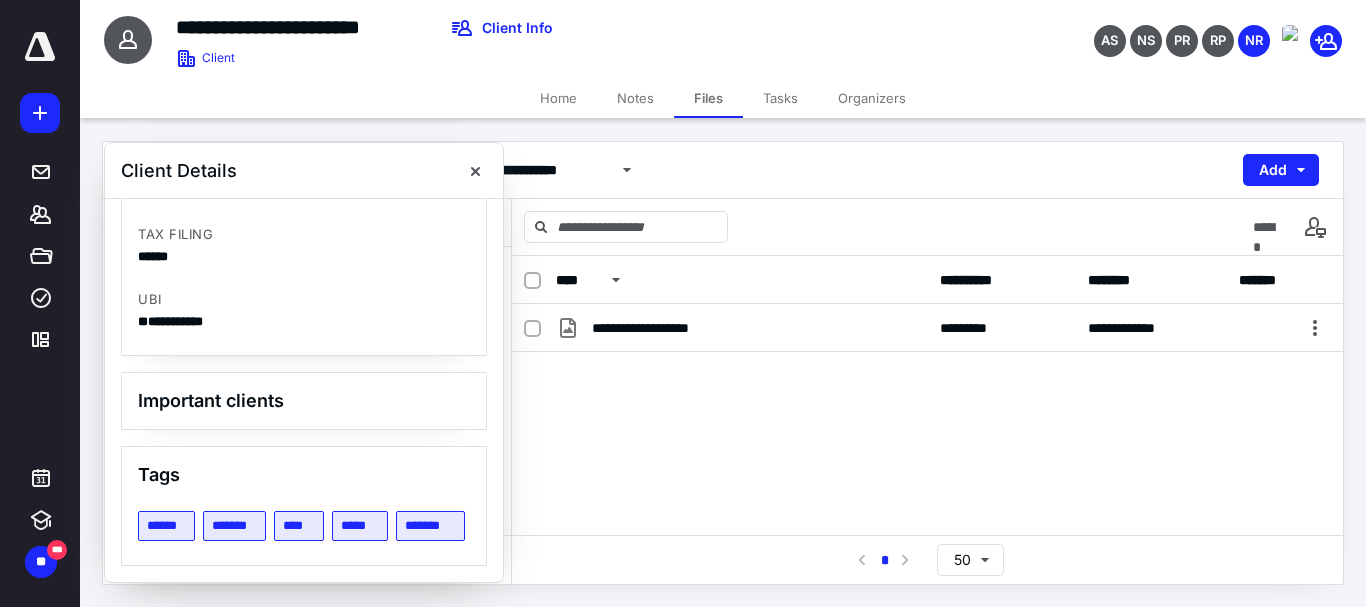 click on "**********" at bounding box center (927, 454) 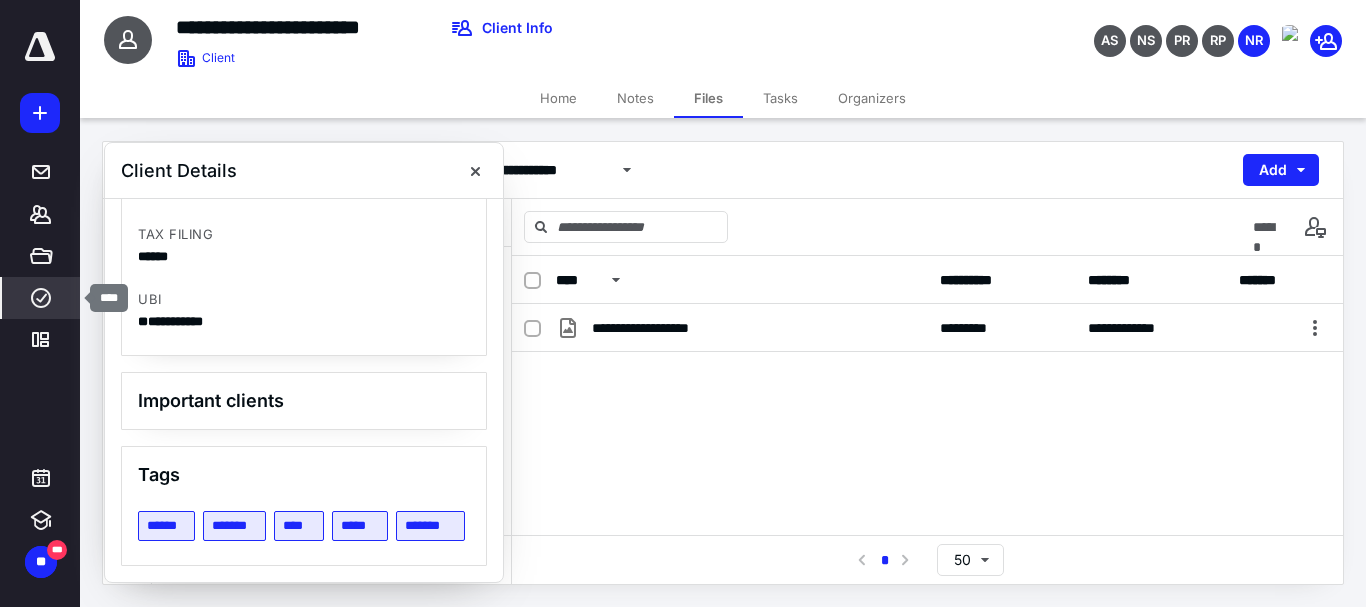 click on "****" at bounding box center [41, 298] 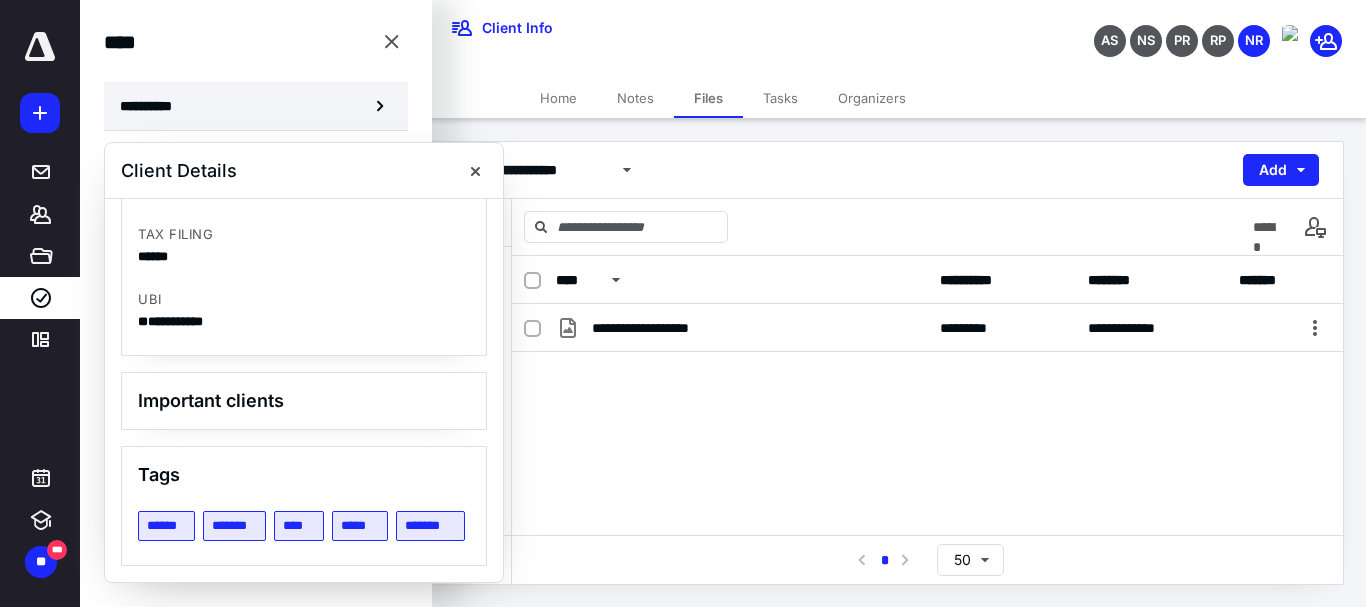 click on "**********" at bounding box center [256, 106] 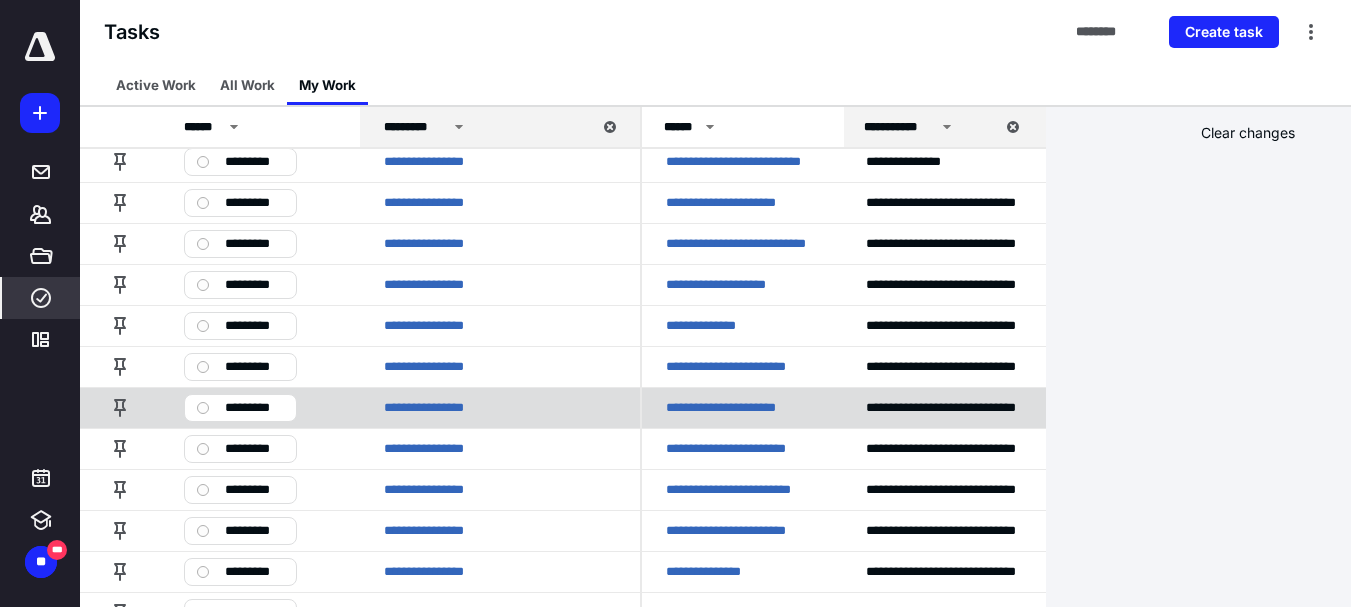 scroll, scrollTop: 200, scrollLeft: 0, axis: vertical 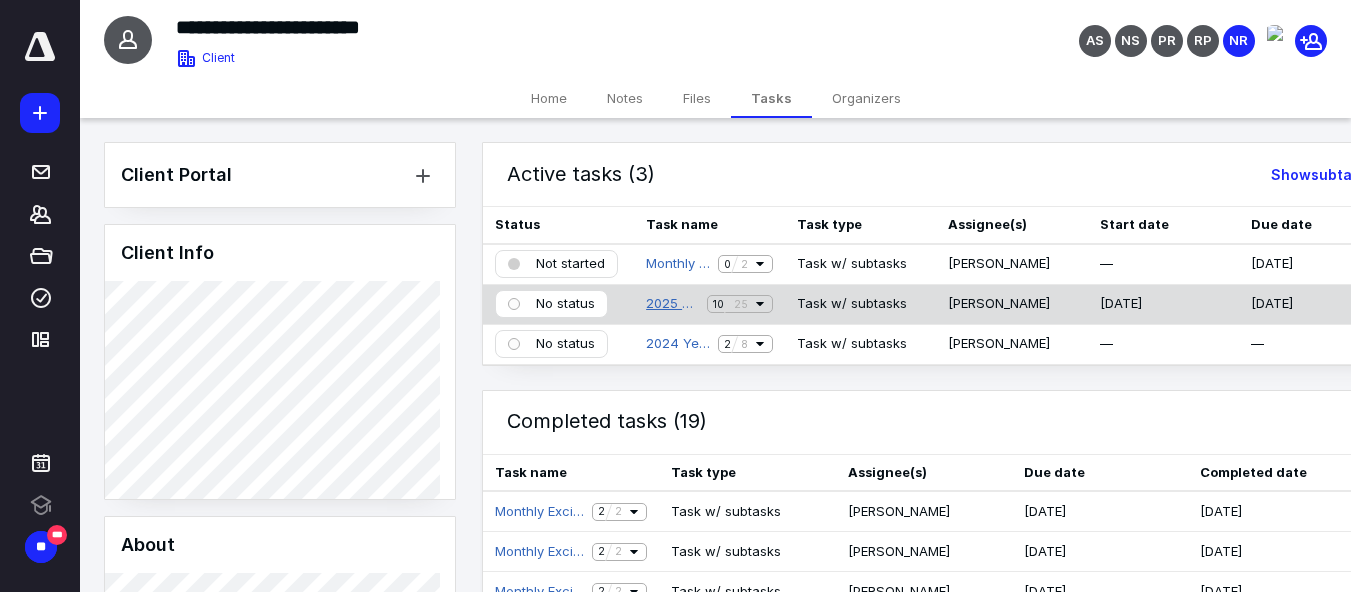 click on "2025 Monthly Accounting Maintenance" at bounding box center (672, 304) 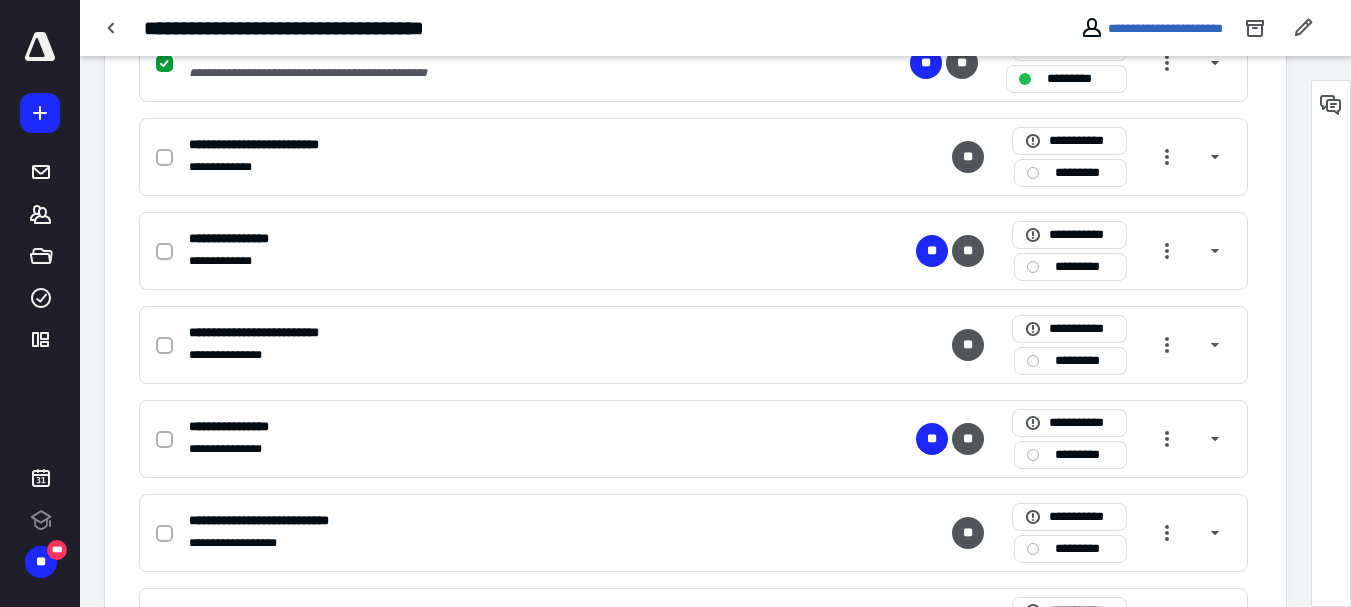 scroll, scrollTop: 0, scrollLeft: 0, axis: both 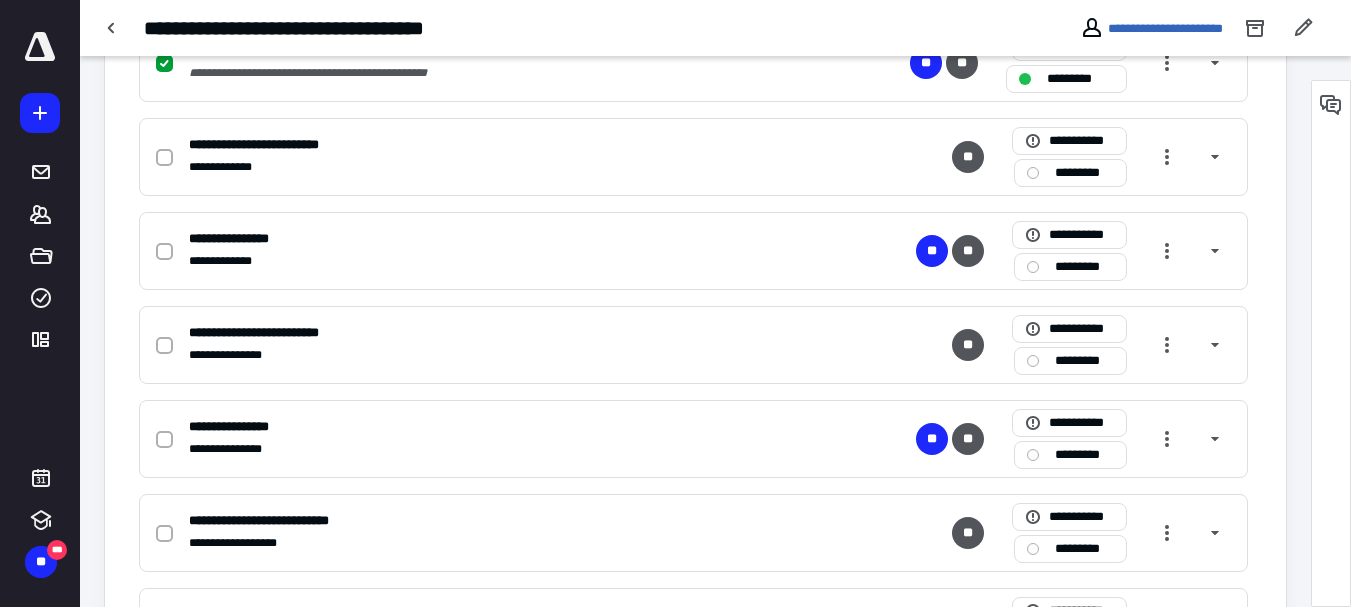 click at bounding box center (1331, 343) 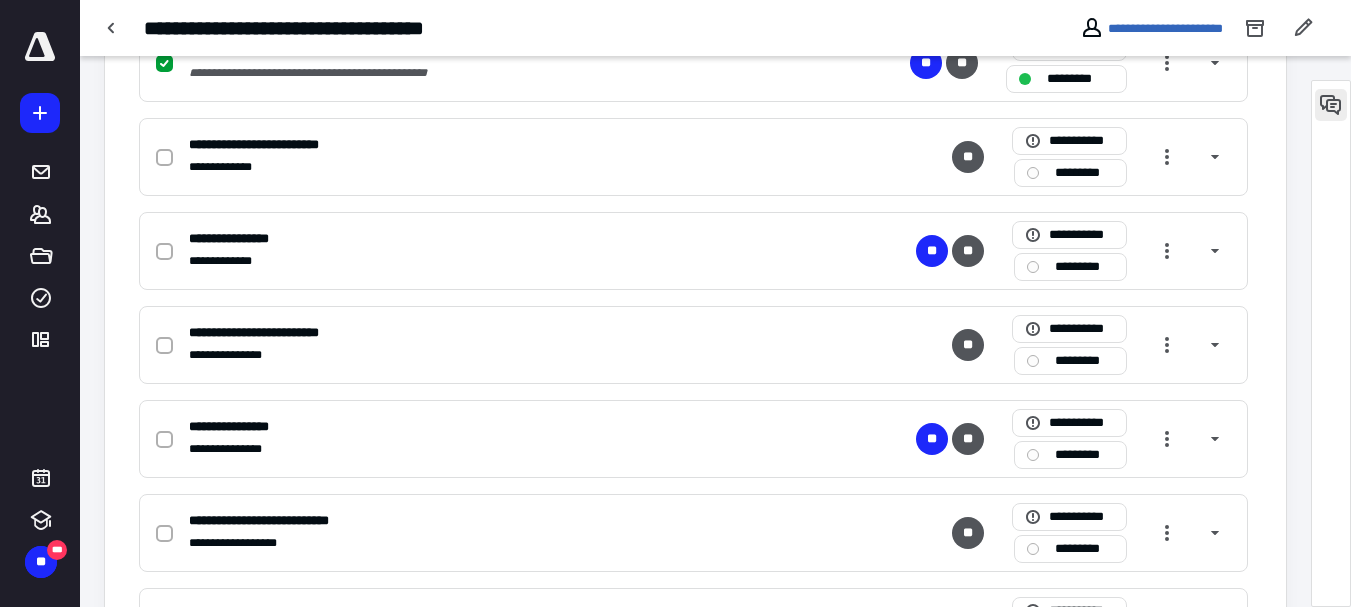 click at bounding box center (1331, 105) 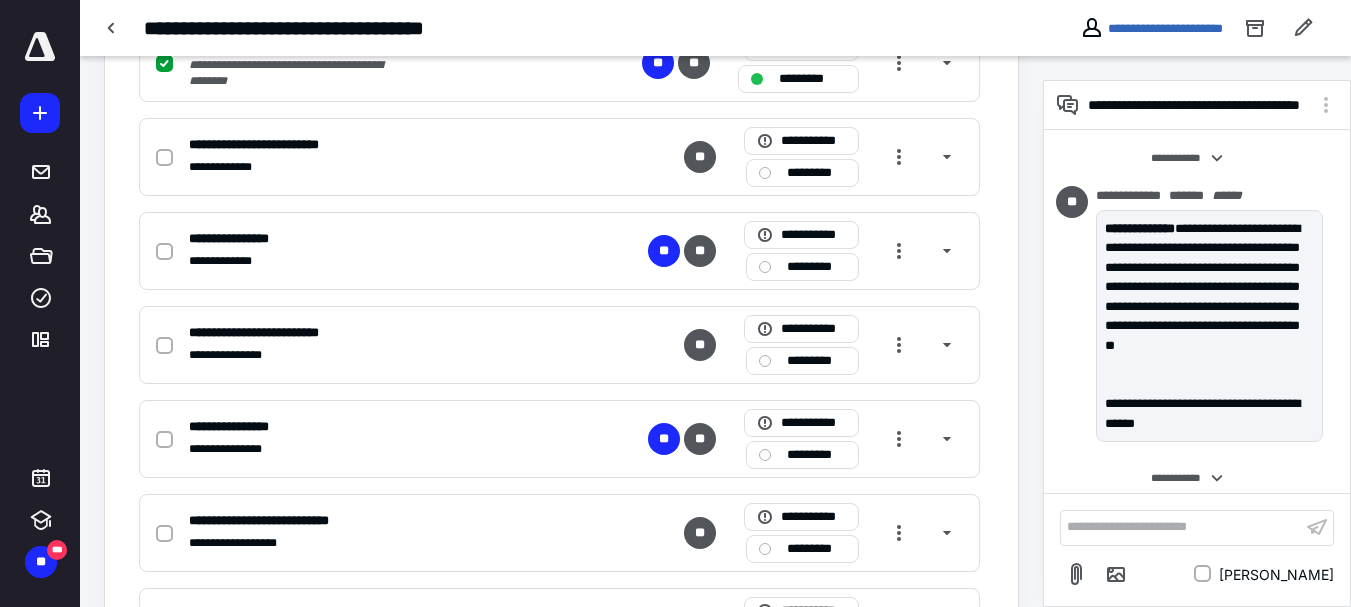scroll, scrollTop: 643, scrollLeft: 0, axis: vertical 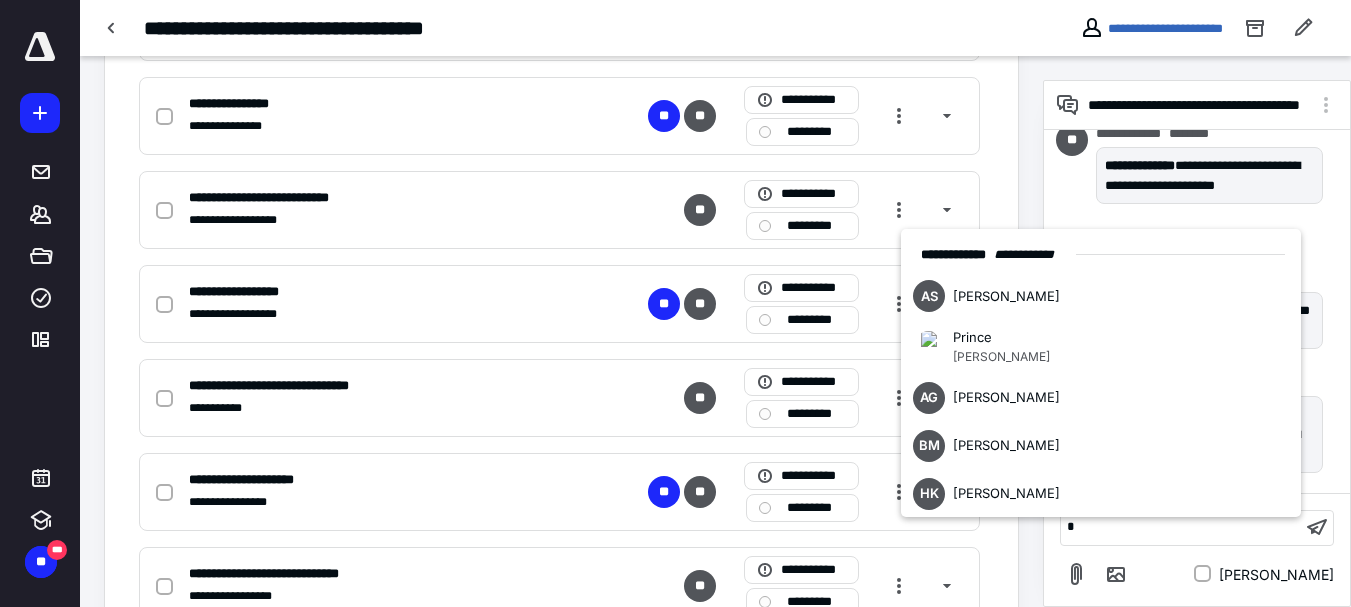 type 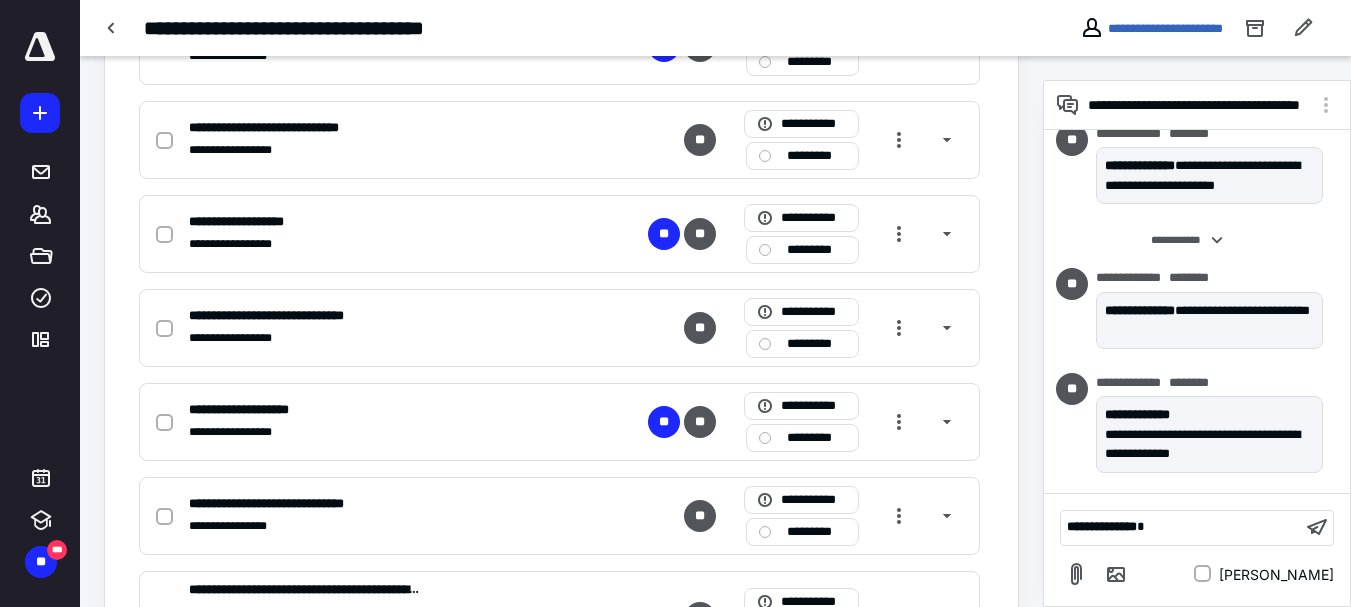 scroll, scrollTop: 2370, scrollLeft: 0, axis: vertical 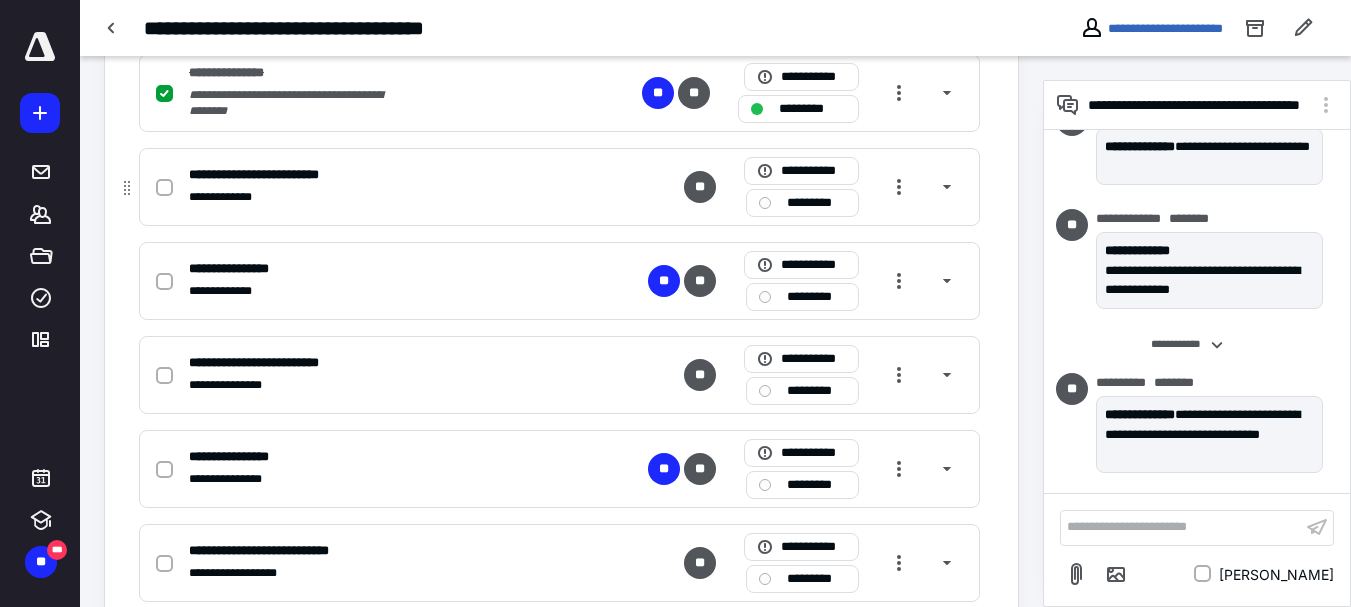 click on "*********" at bounding box center (816, 203) 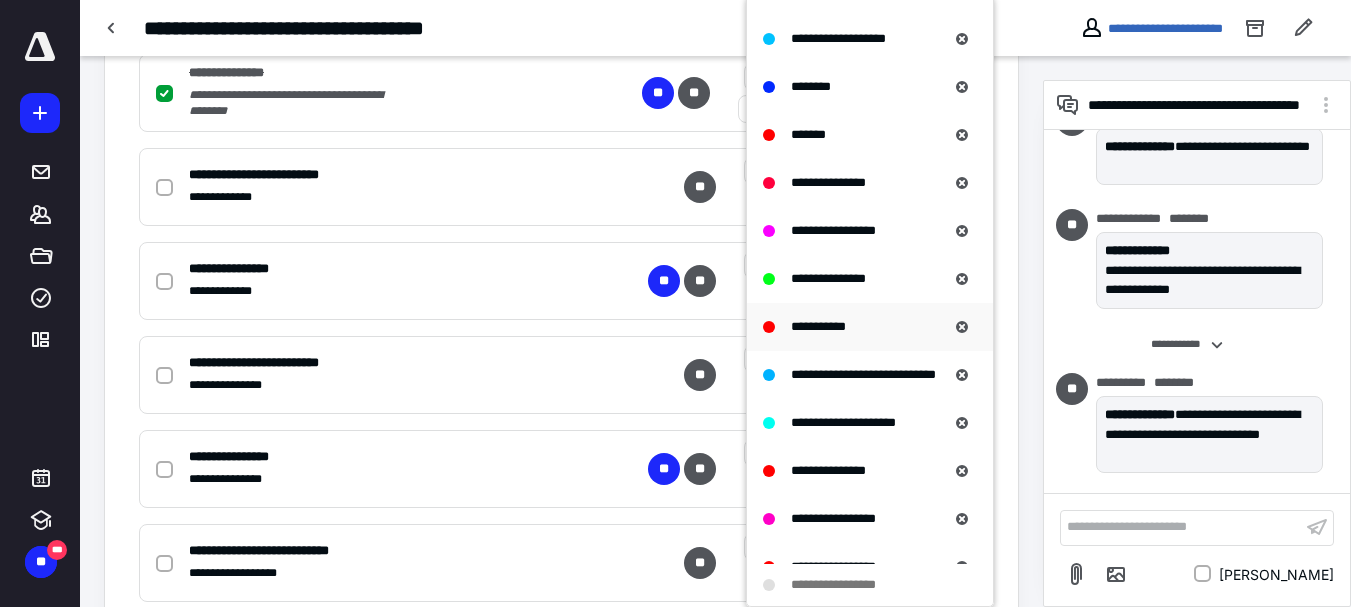 scroll, scrollTop: 1901, scrollLeft: 0, axis: vertical 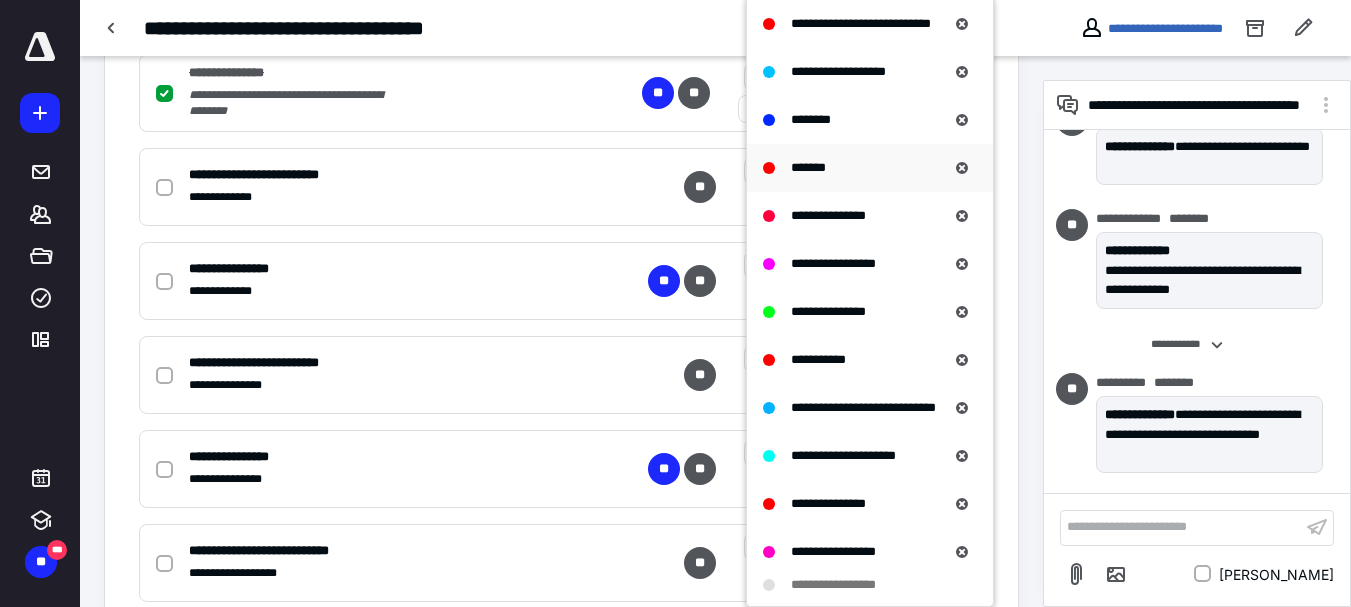 click on "*******" at bounding box center [808, 167] 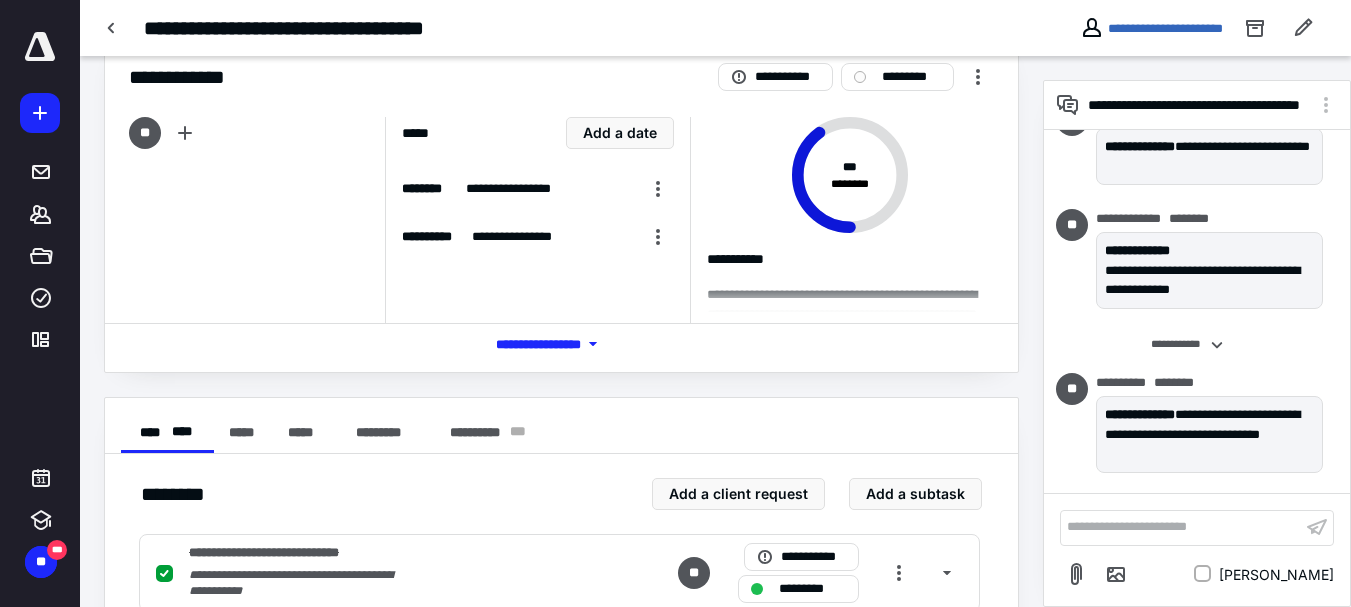 scroll, scrollTop: 0, scrollLeft: 0, axis: both 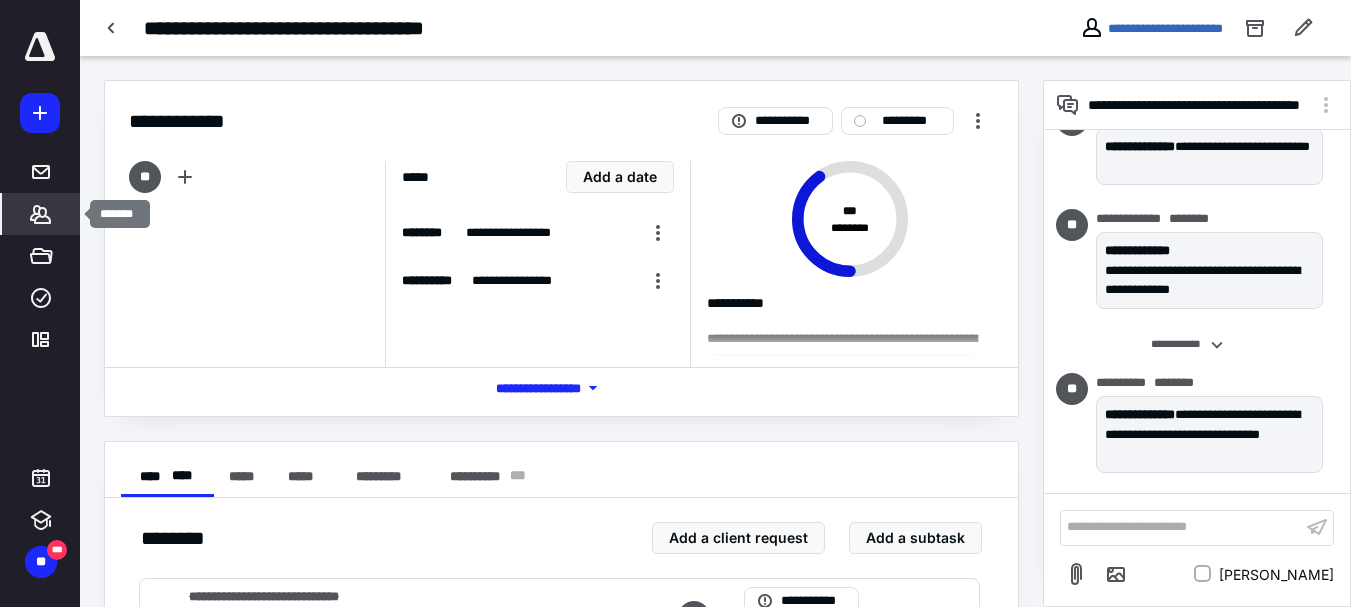 click on "*******" at bounding box center (41, 214) 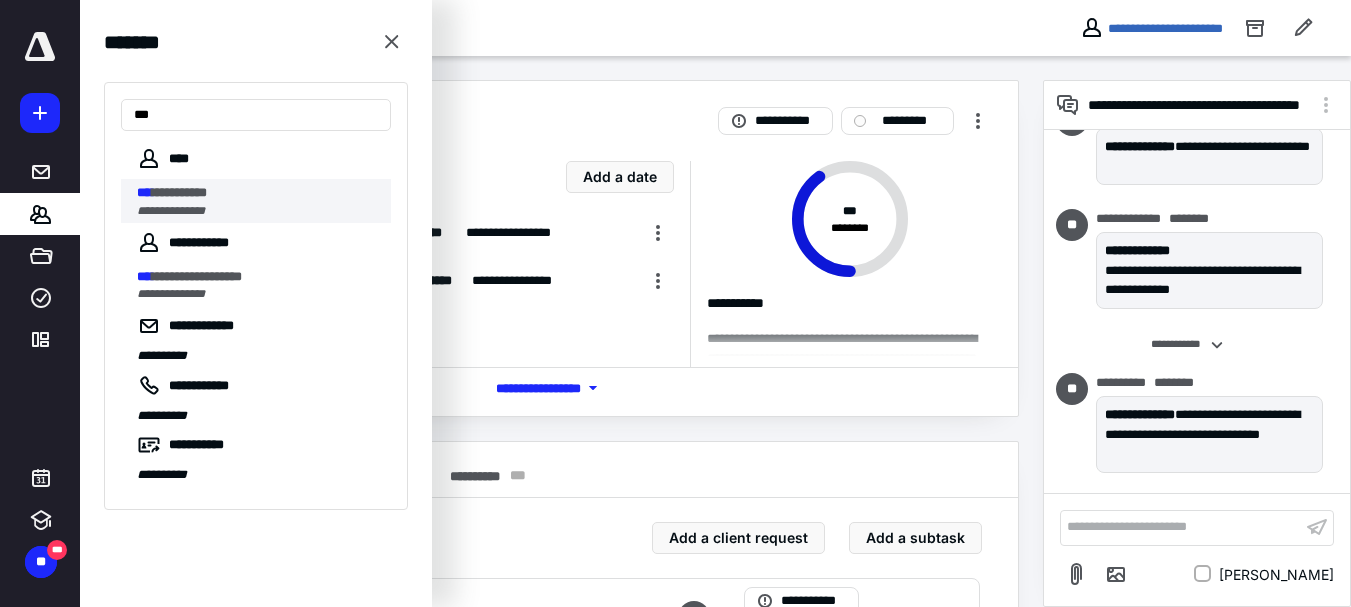 type on "***" 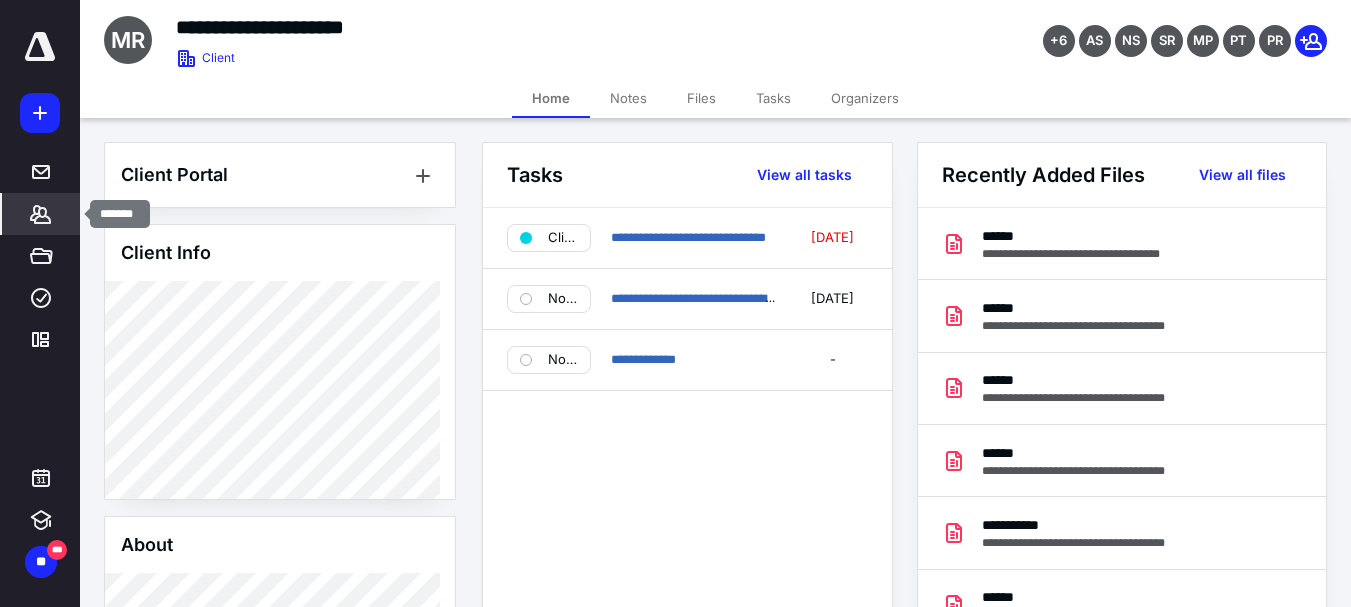 click on "*******" at bounding box center (41, 214) 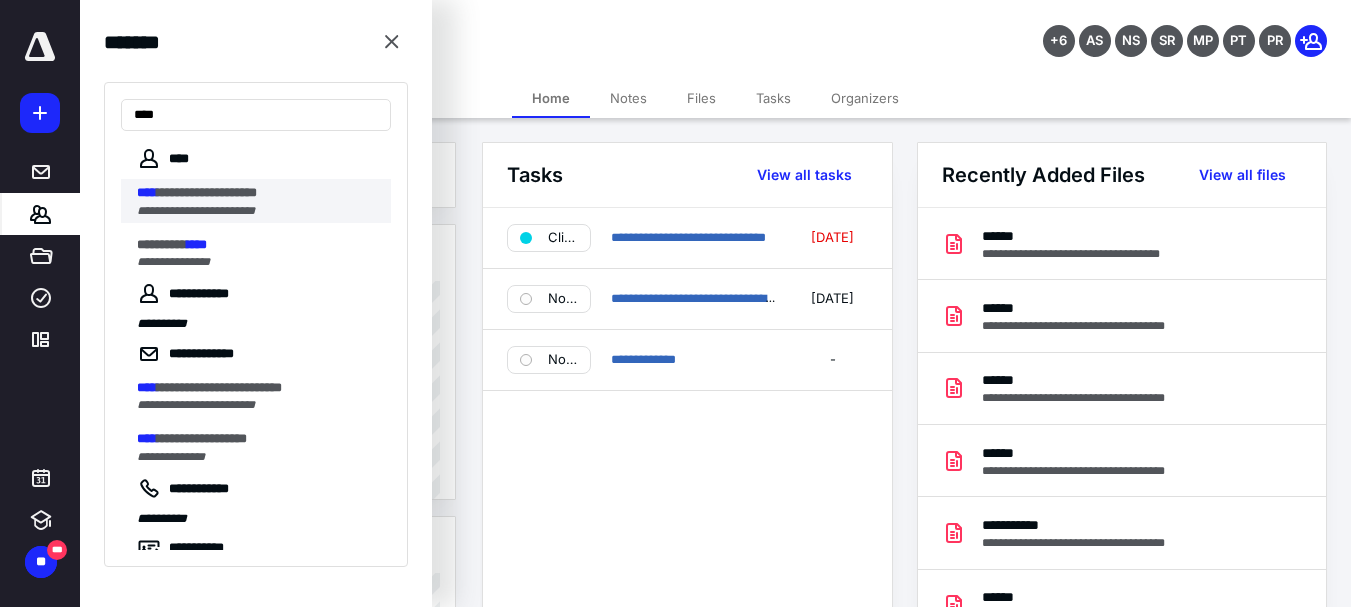 type on "****" 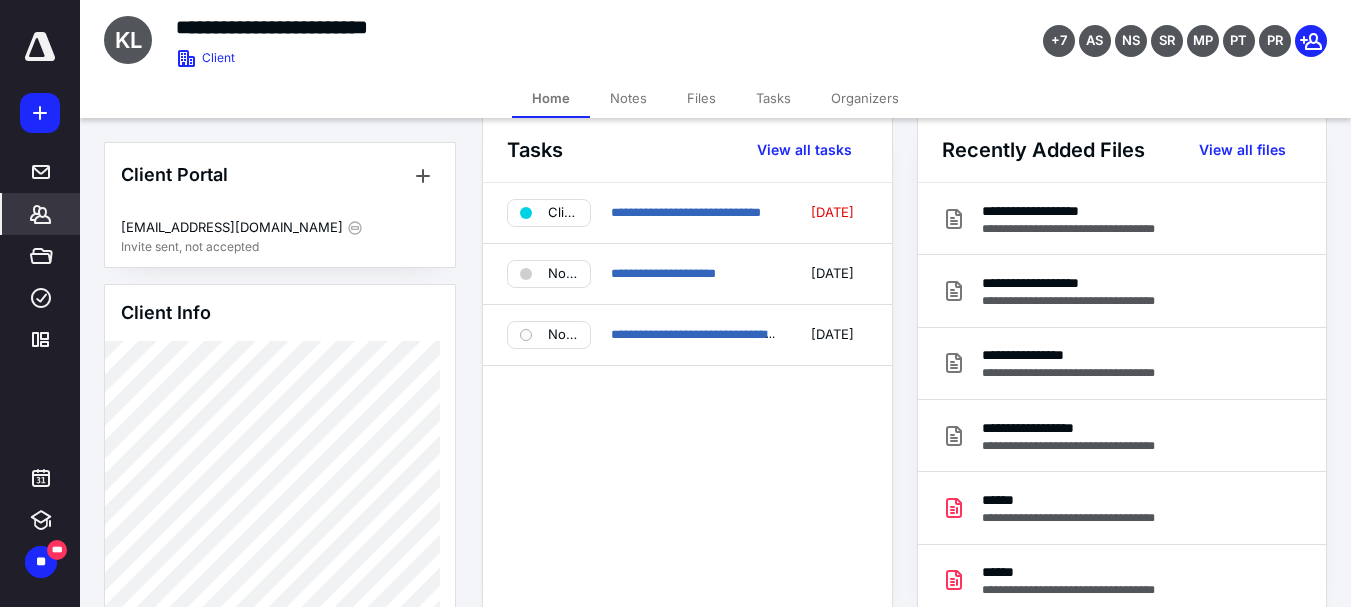 scroll, scrollTop: 0, scrollLeft: 0, axis: both 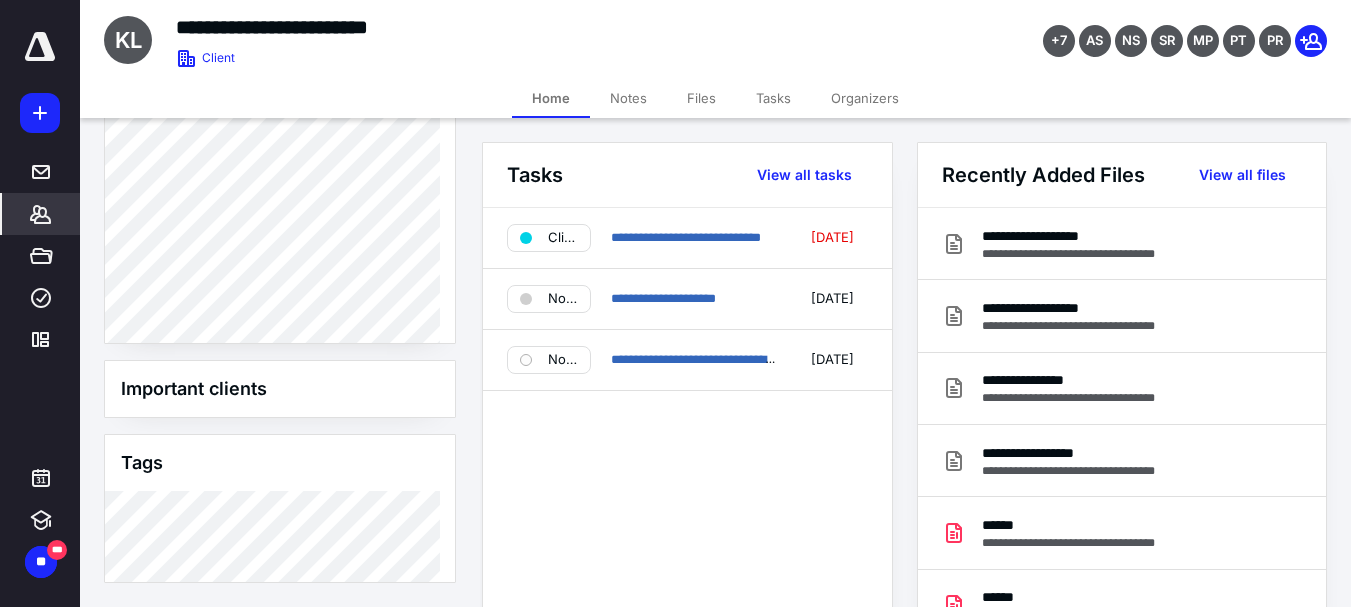 click on "Files" at bounding box center [701, 98] 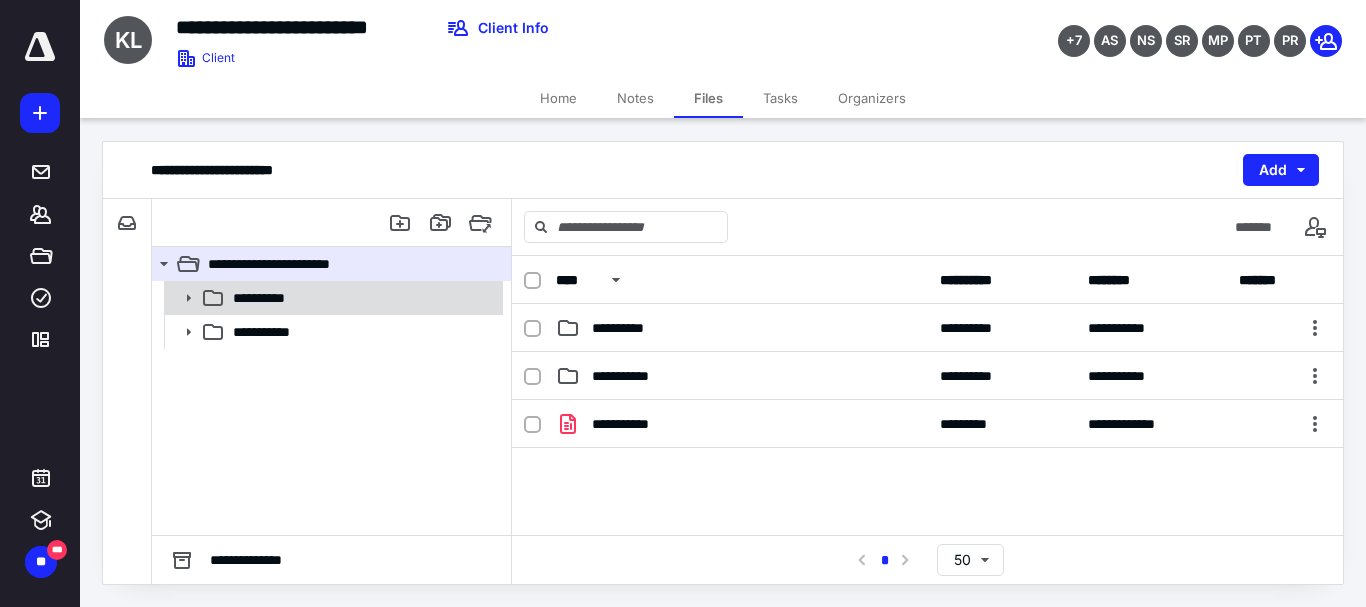 click on "**********" at bounding box center [362, 298] 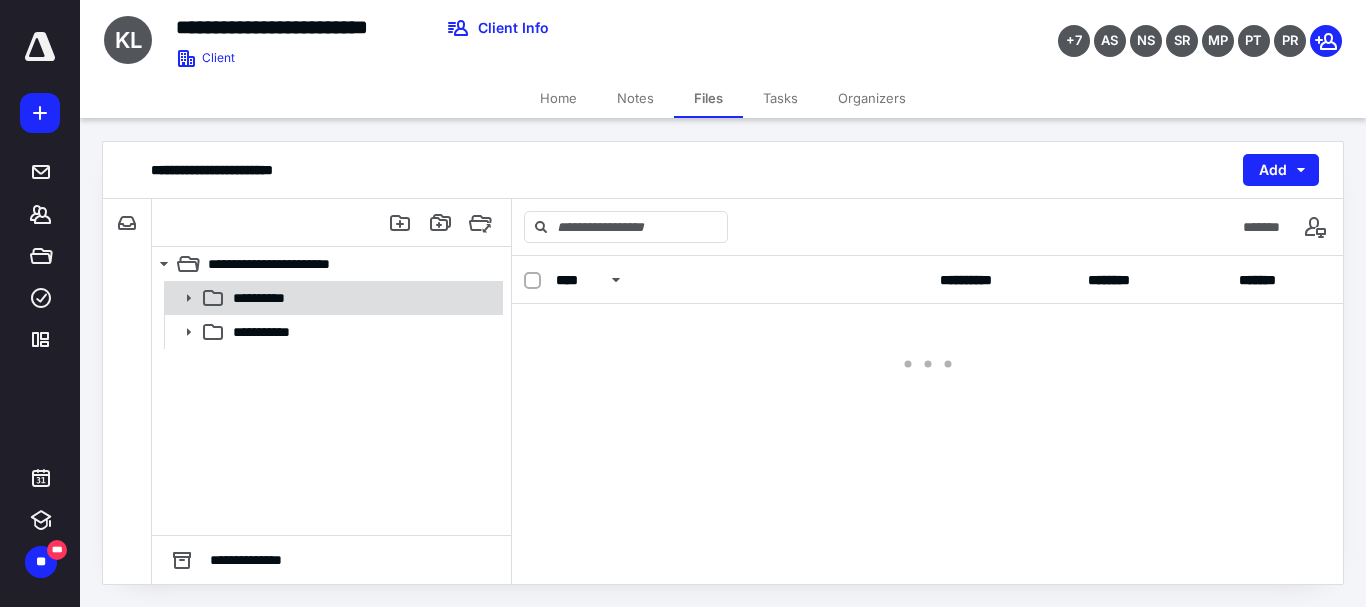 click on "**********" at bounding box center [362, 298] 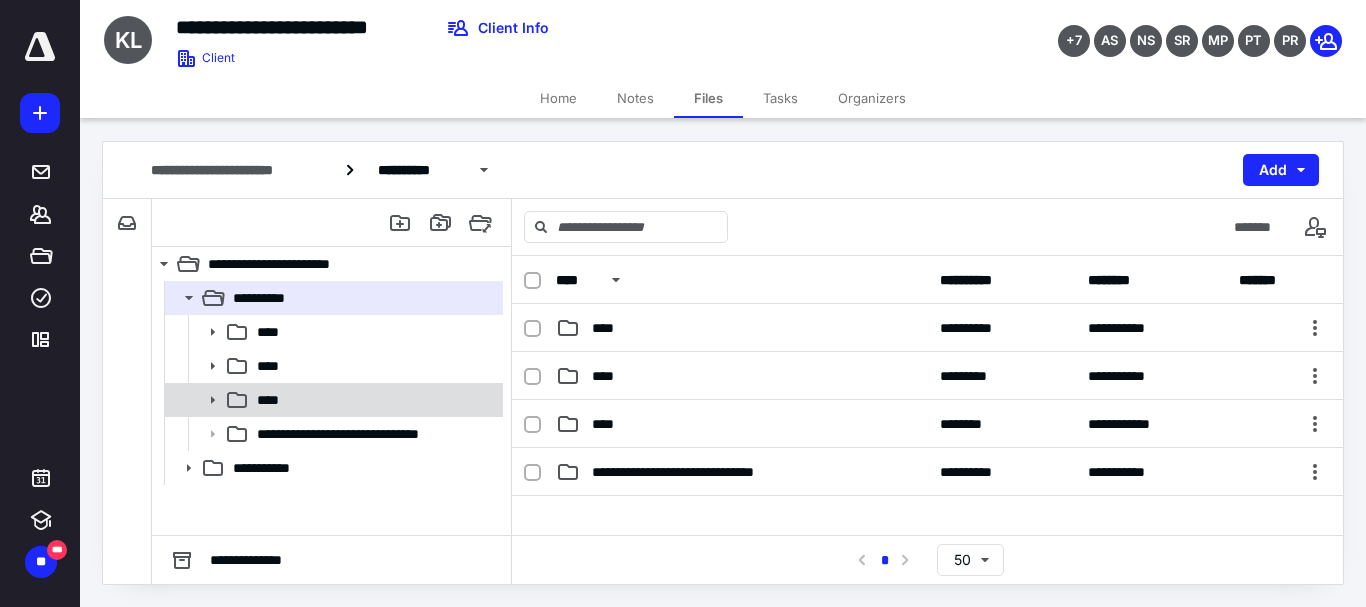 click on "****" at bounding box center (374, 400) 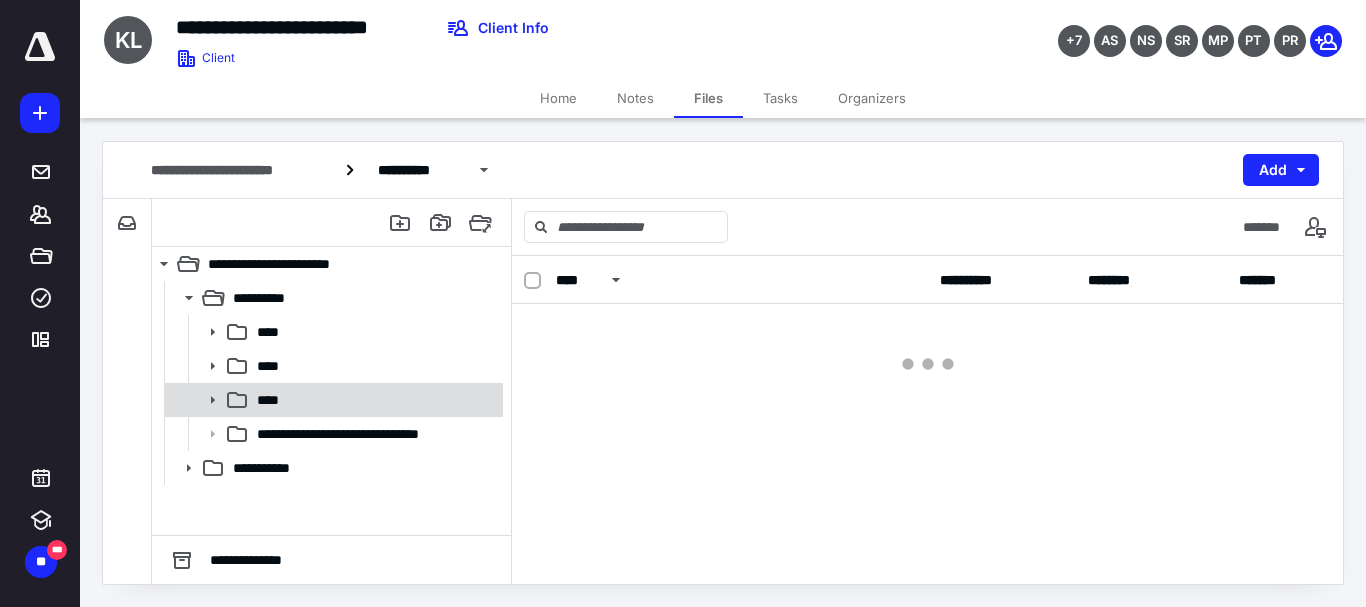 click on "****" at bounding box center (374, 400) 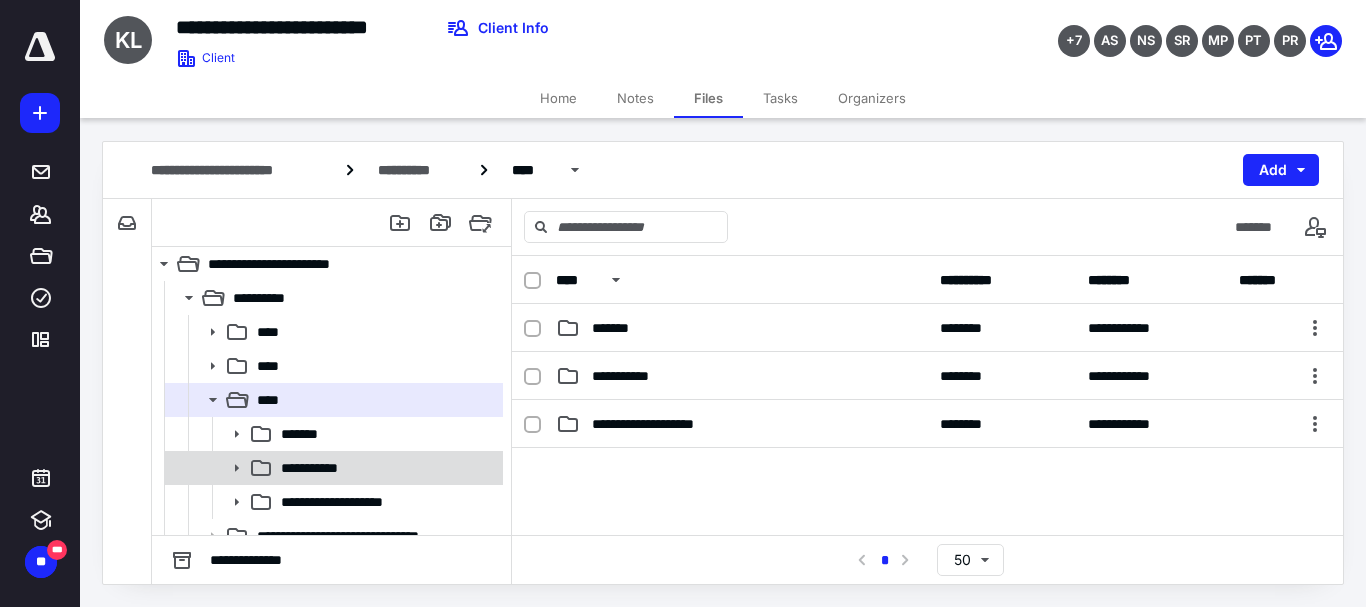 click on "**********" at bounding box center [324, 468] 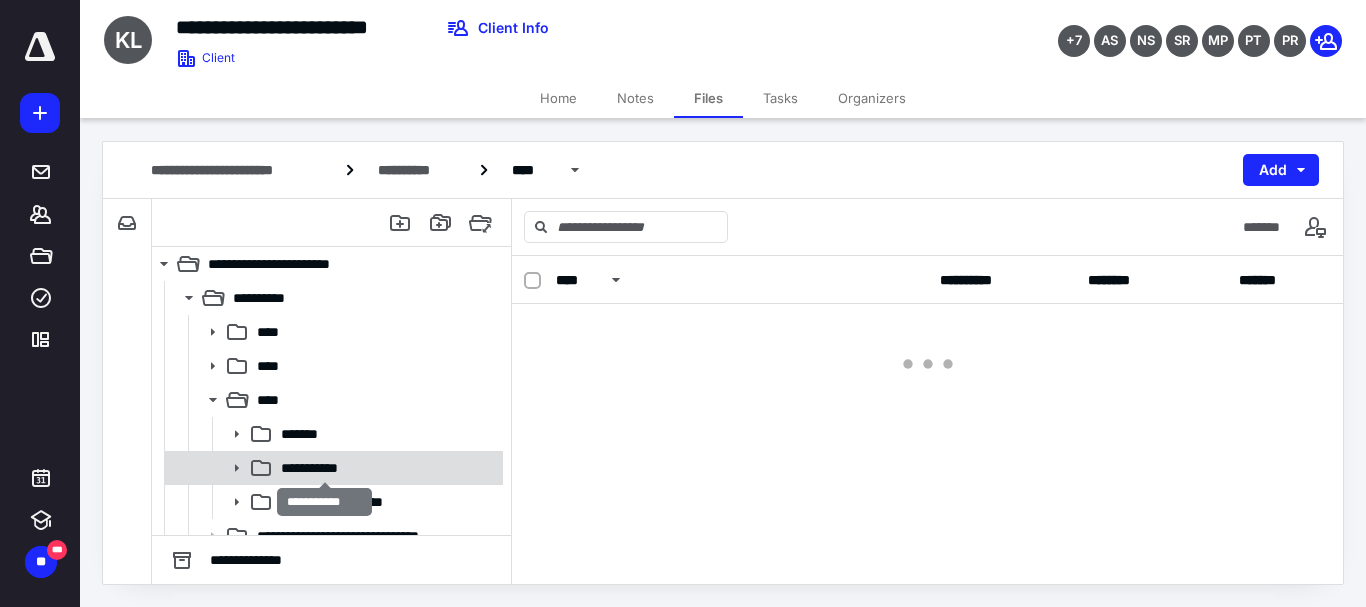 click on "**********" at bounding box center (324, 468) 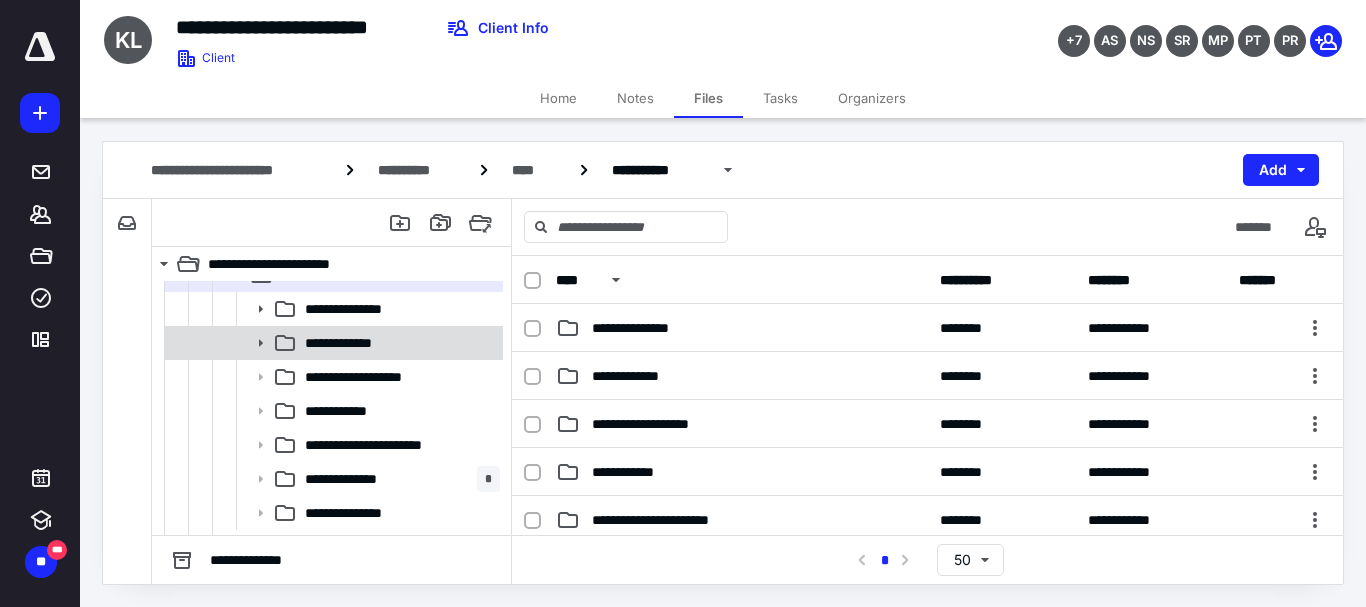 scroll, scrollTop: 200, scrollLeft: 0, axis: vertical 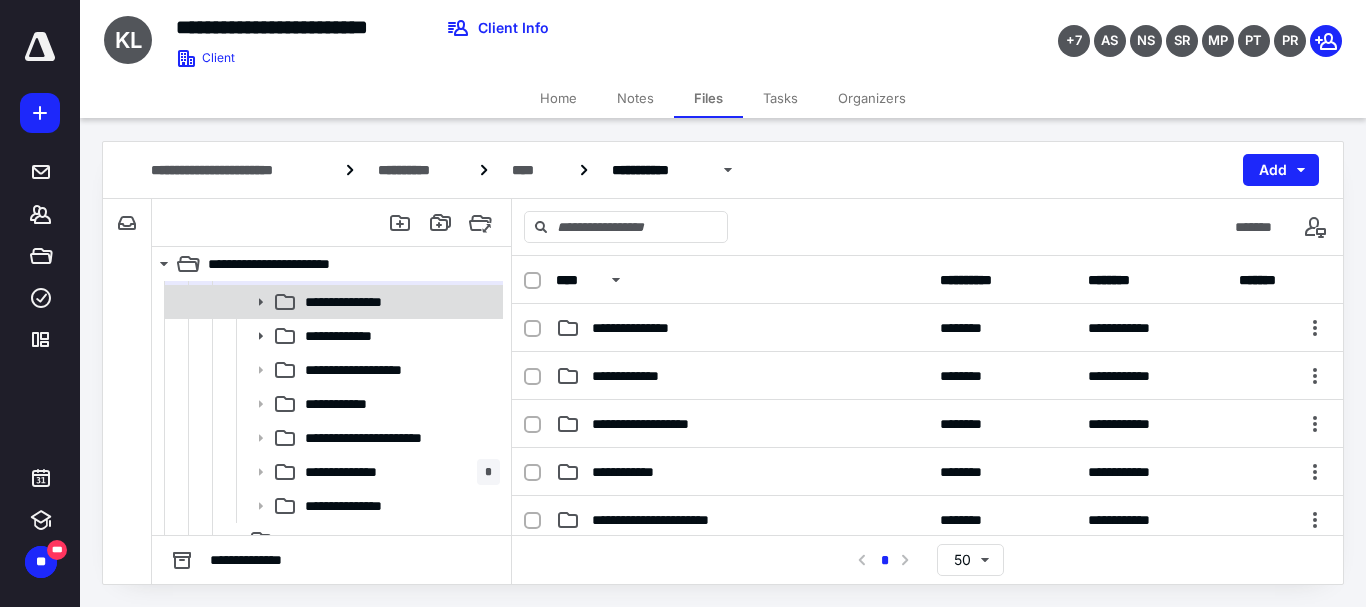click on "**********" at bounding box center (361, 302) 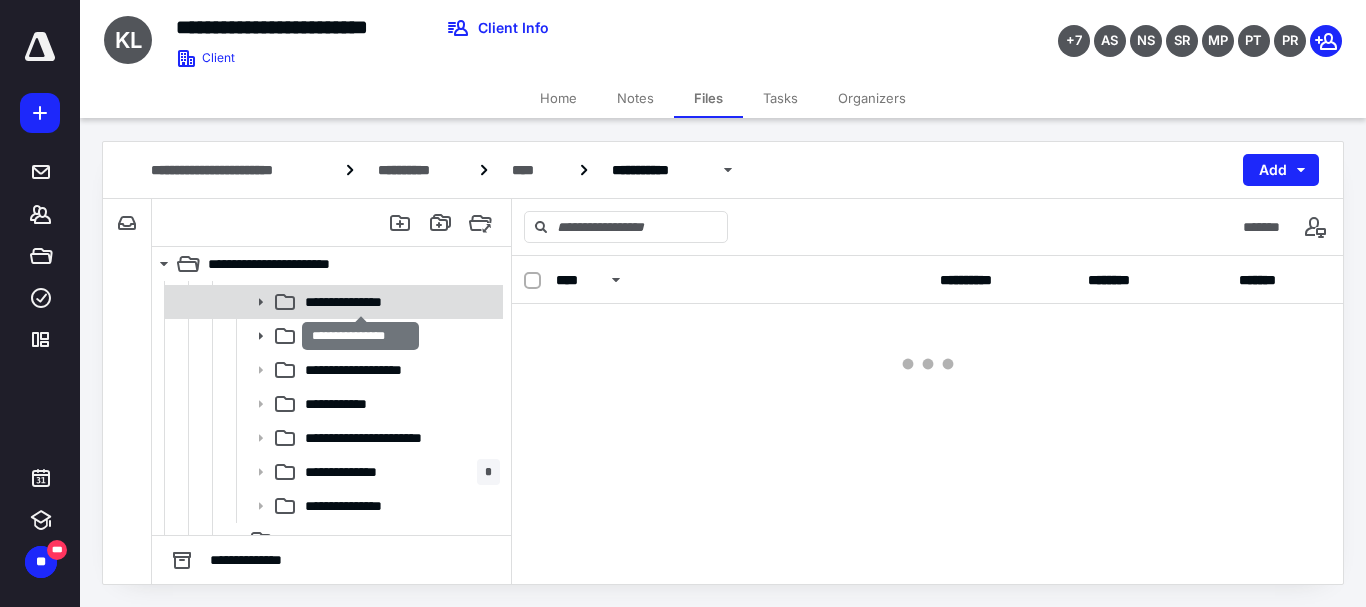 click on "**********" at bounding box center [361, 302] 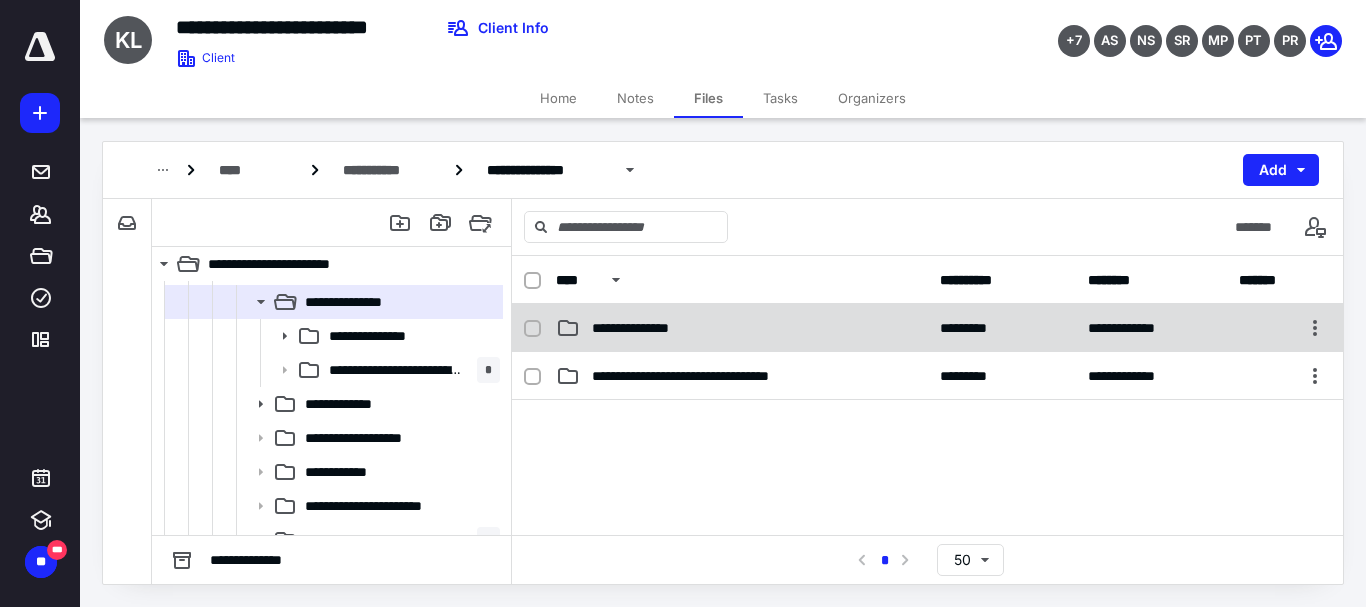 click on "**********" at bounding box center [742, 328] 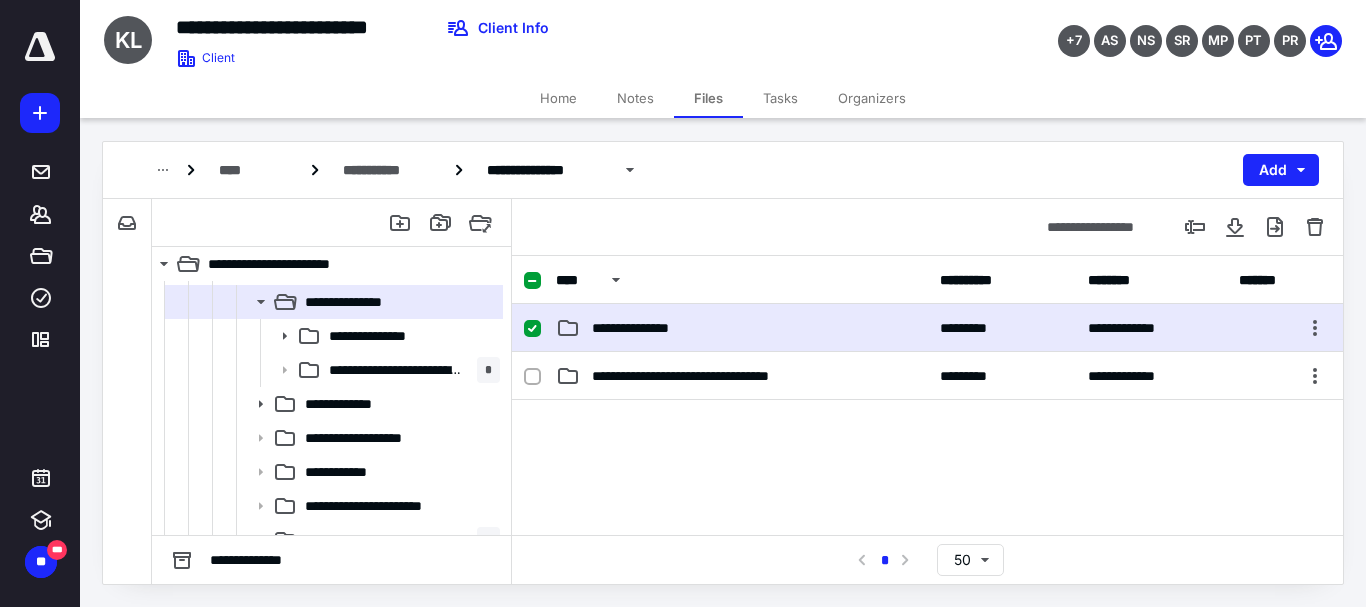 click on "**********" at bounding box center (742, 328) 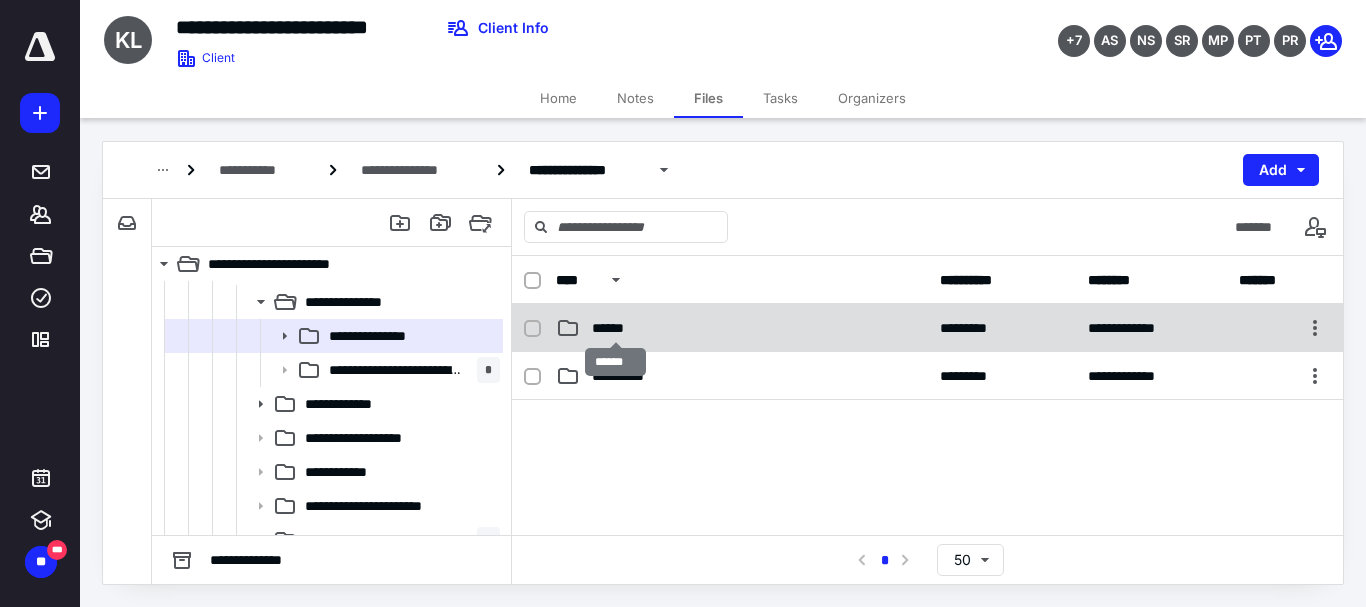 click on "******" at bounding box center (616, 328) 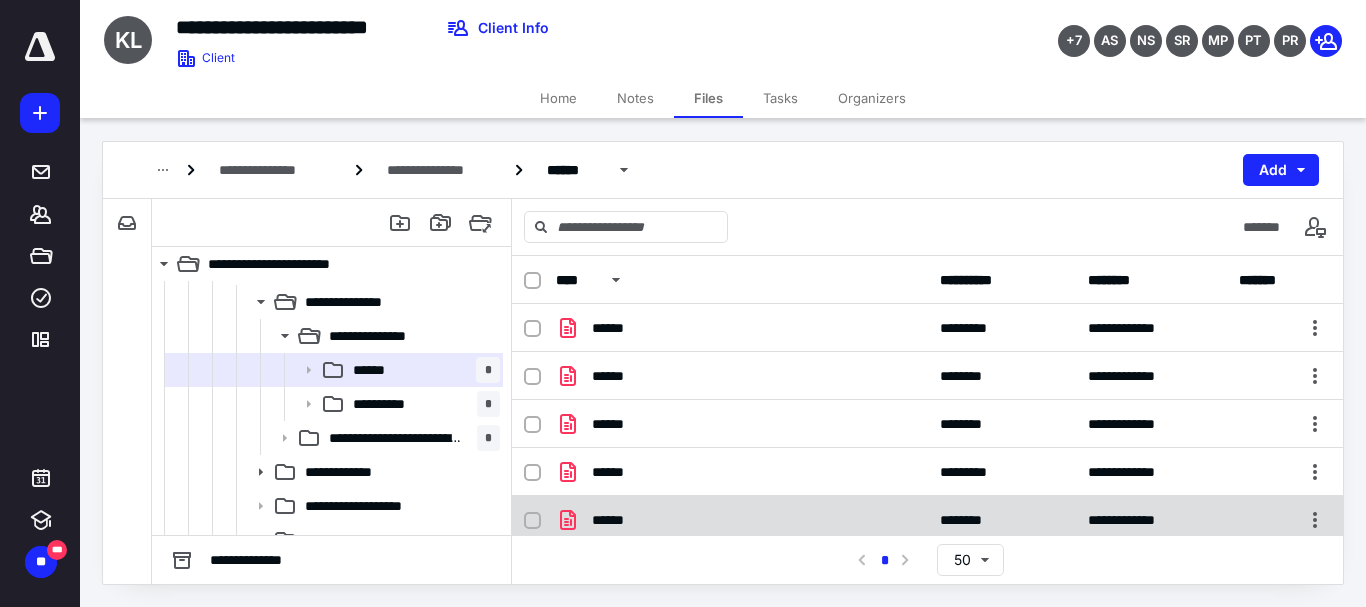 scroll, scrollTop: 69, scrollLeft: 0, axis: vertical 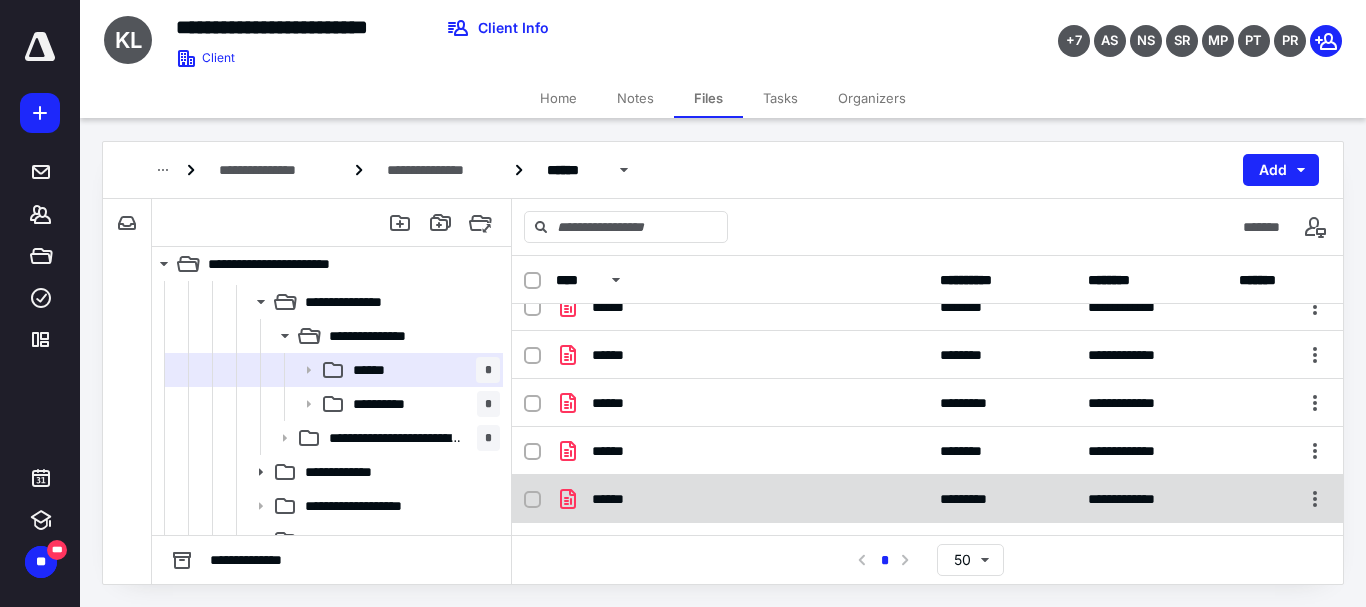 checkbox on "true" 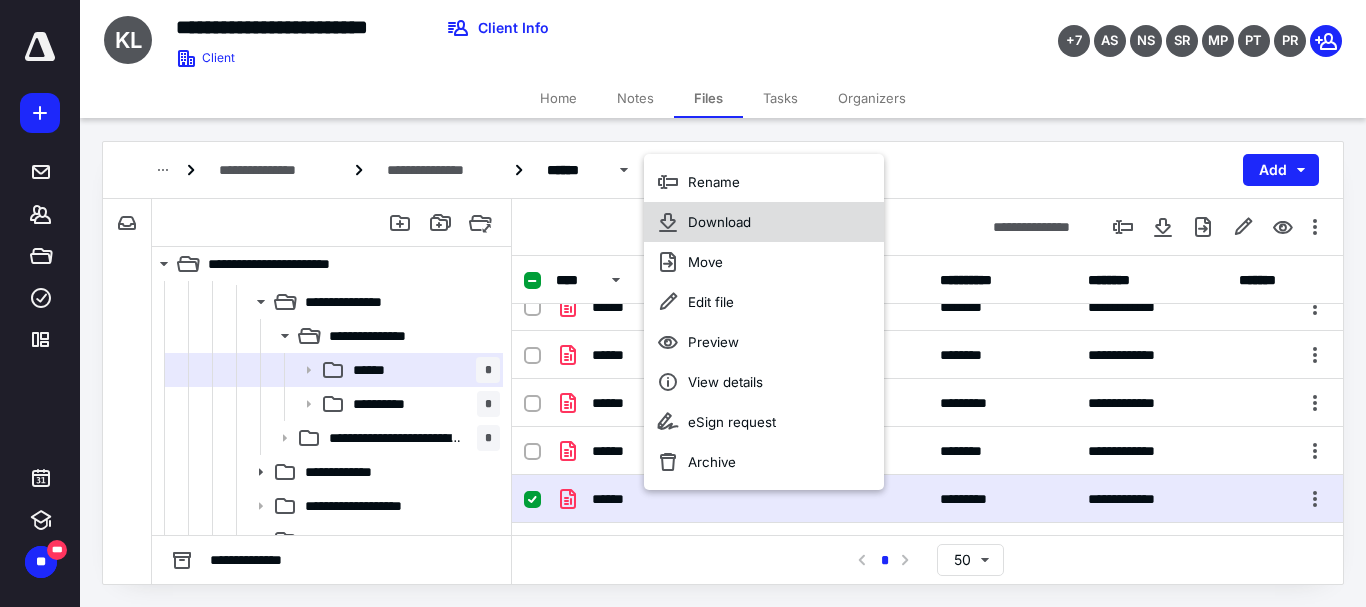 click on "Download" at bounding box center [764, 222] 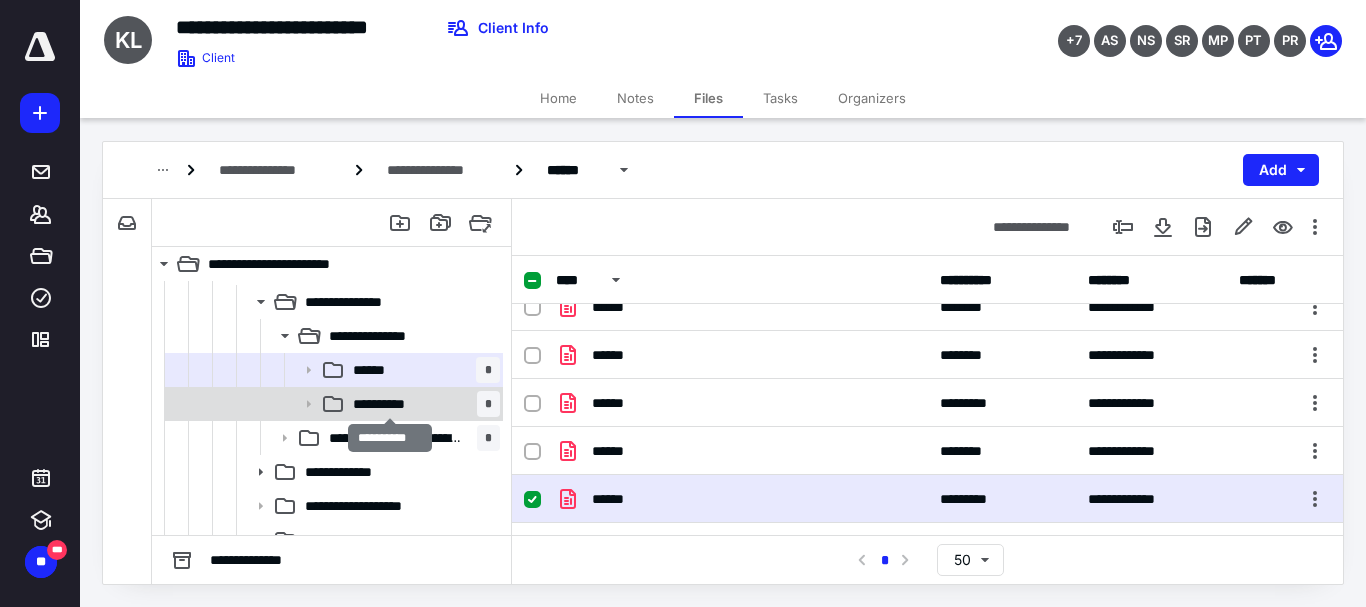 click on "**********" at bounding box center [389, 404] 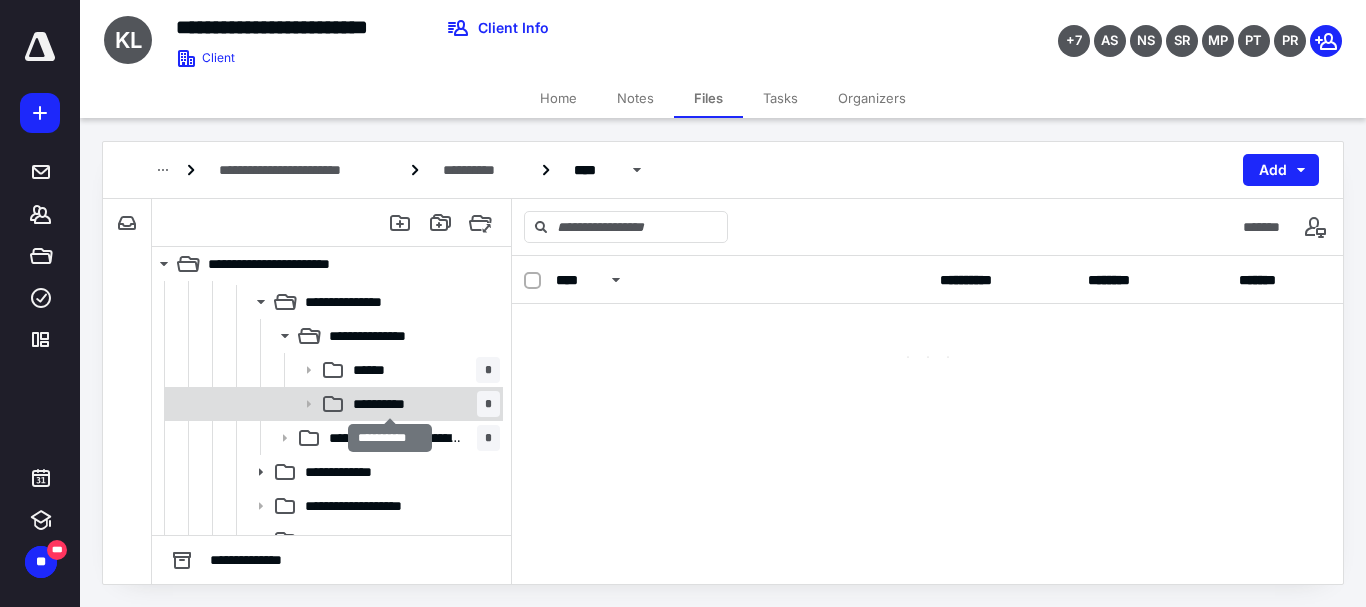 scroll, scrollTop: 0, scrollLeft: 0, axis: both 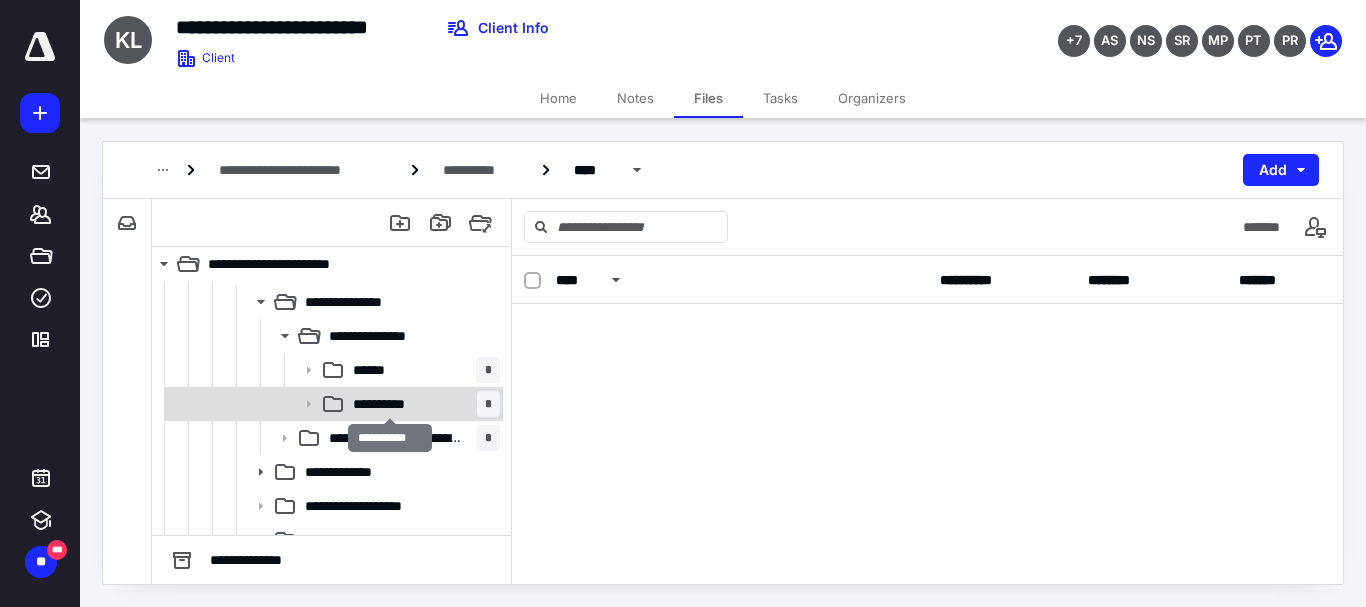 click on "**********" at bounding box center [389, 404] 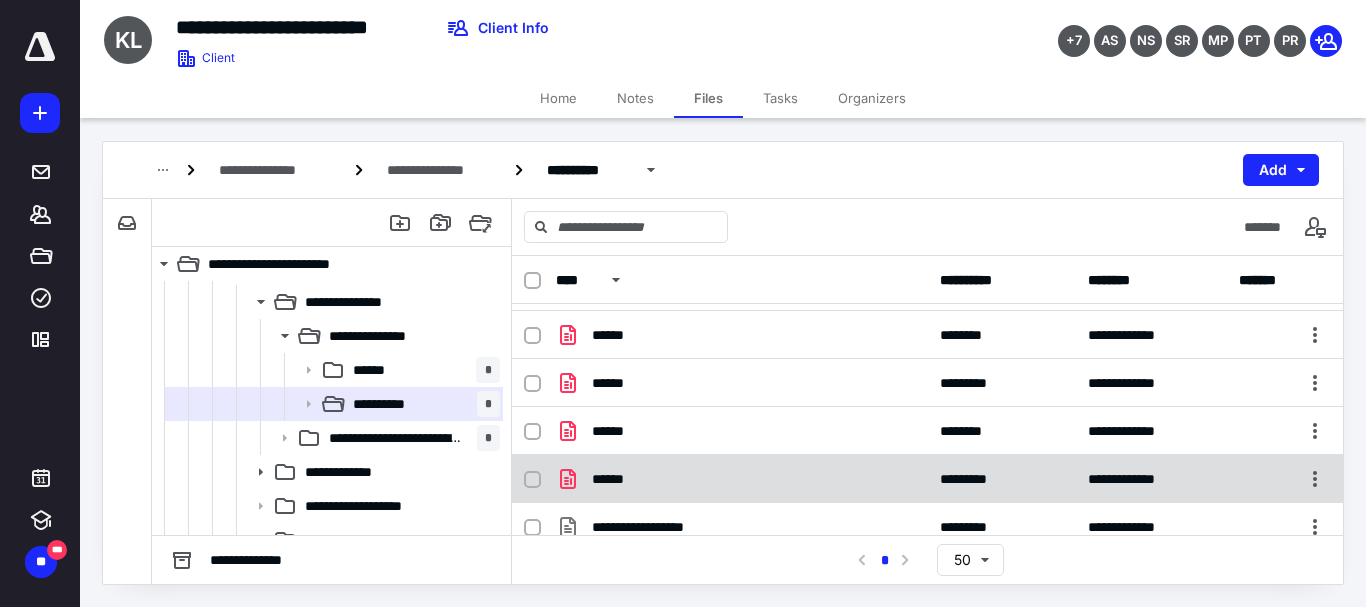 scroll, scrollTop: 105, scrollLeft: 0, axis: vertical 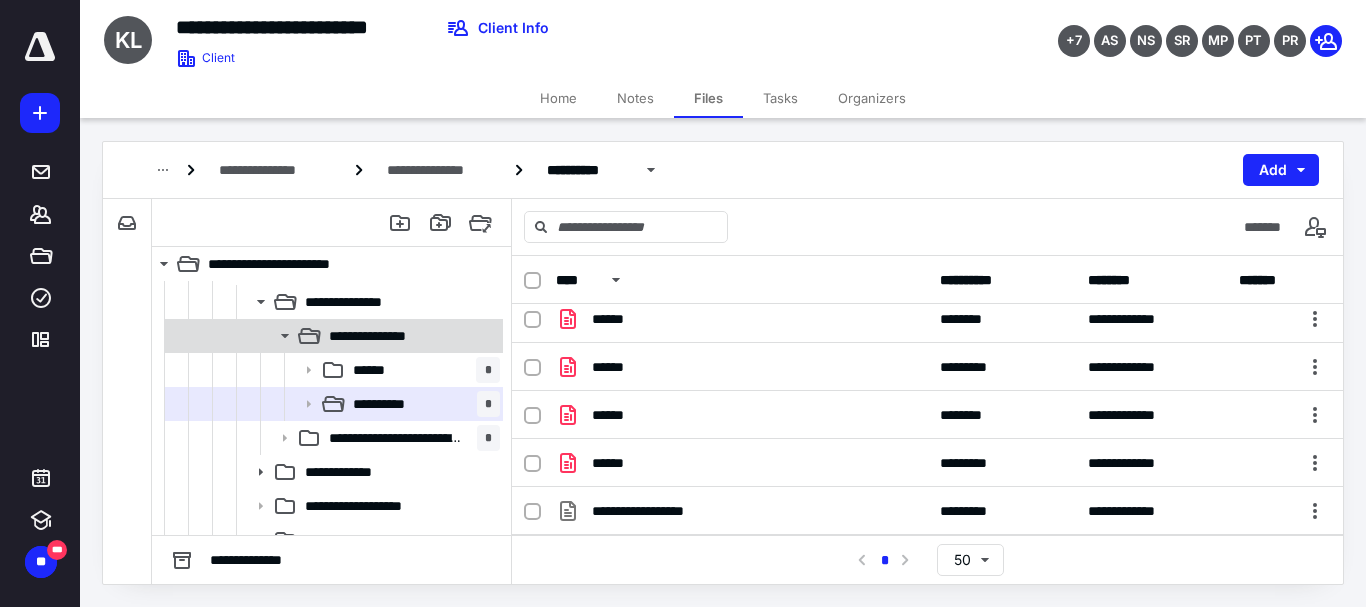 click 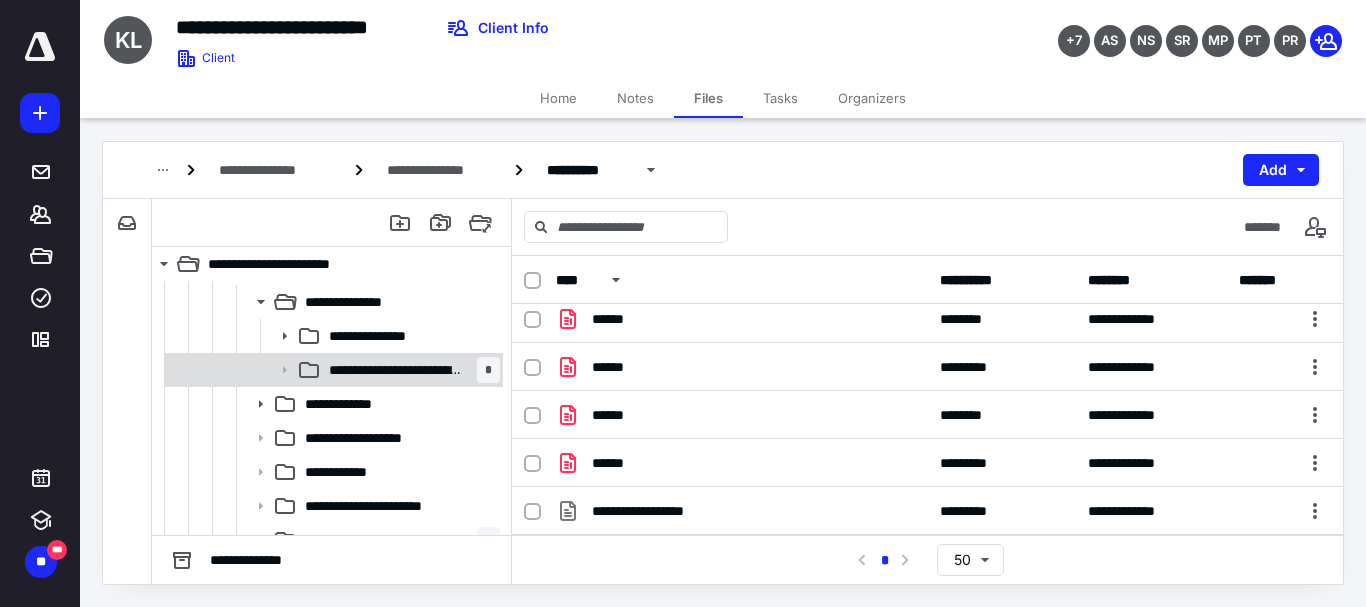 click on "**********" at bounding box center [397, 370] 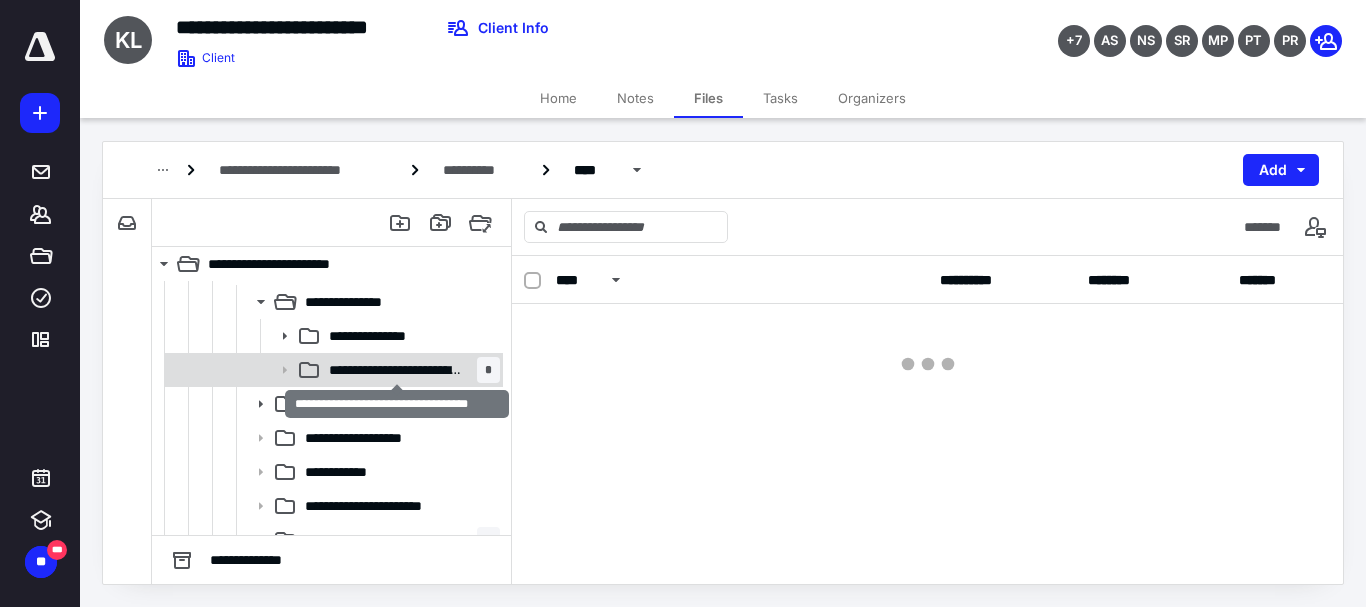 scroll, scrollTop: 0, scrollLeft: 0, axis: both 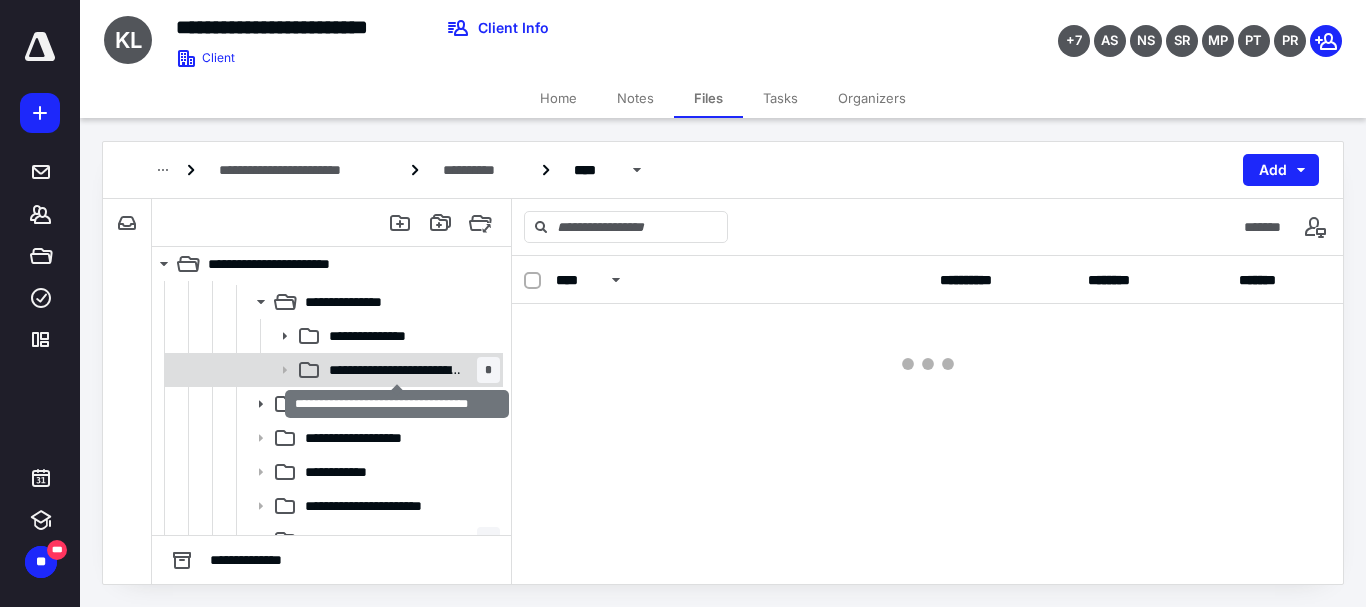 click on "**********" at bounding box center [397, 370] 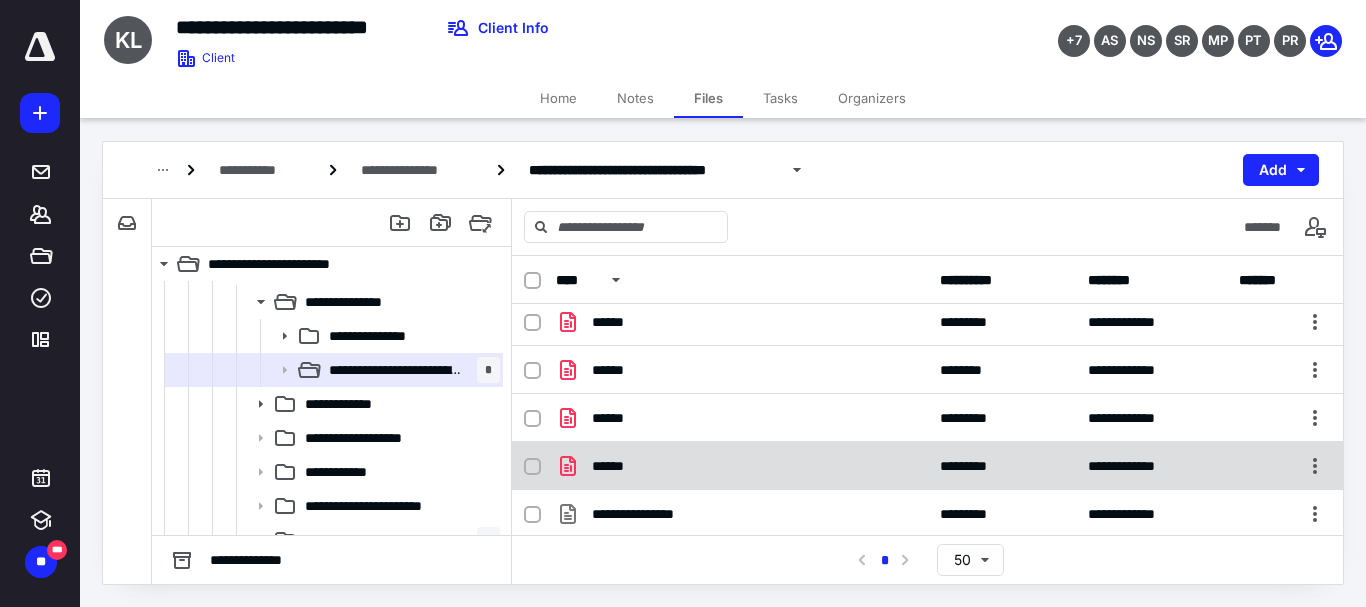 scroll, scrollTop: 105, scrollLeft: 0, axis: vertical 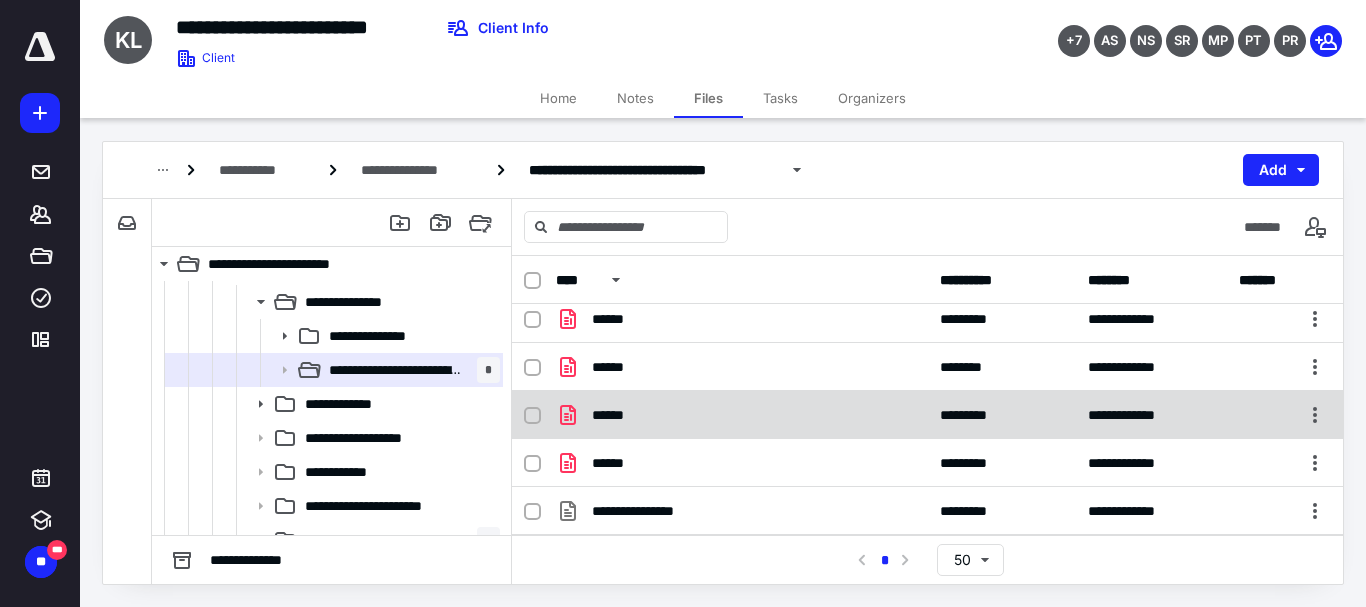 checkbox on "true" 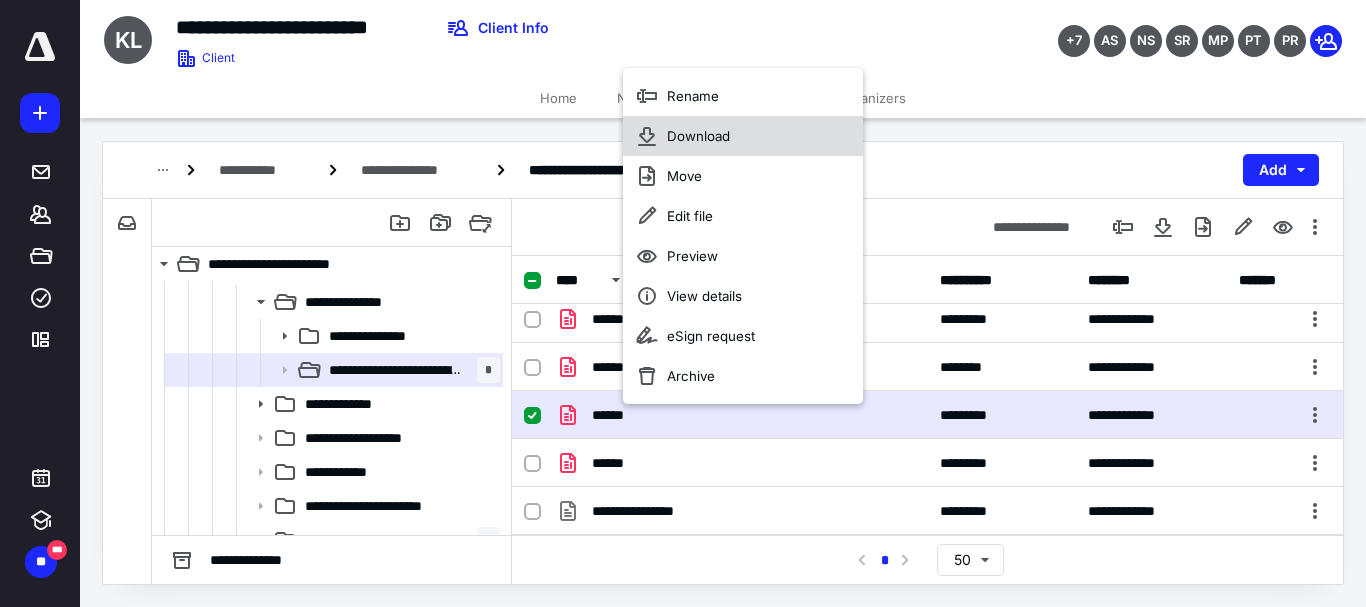 click on "Download" at bounding box center [743, 136] 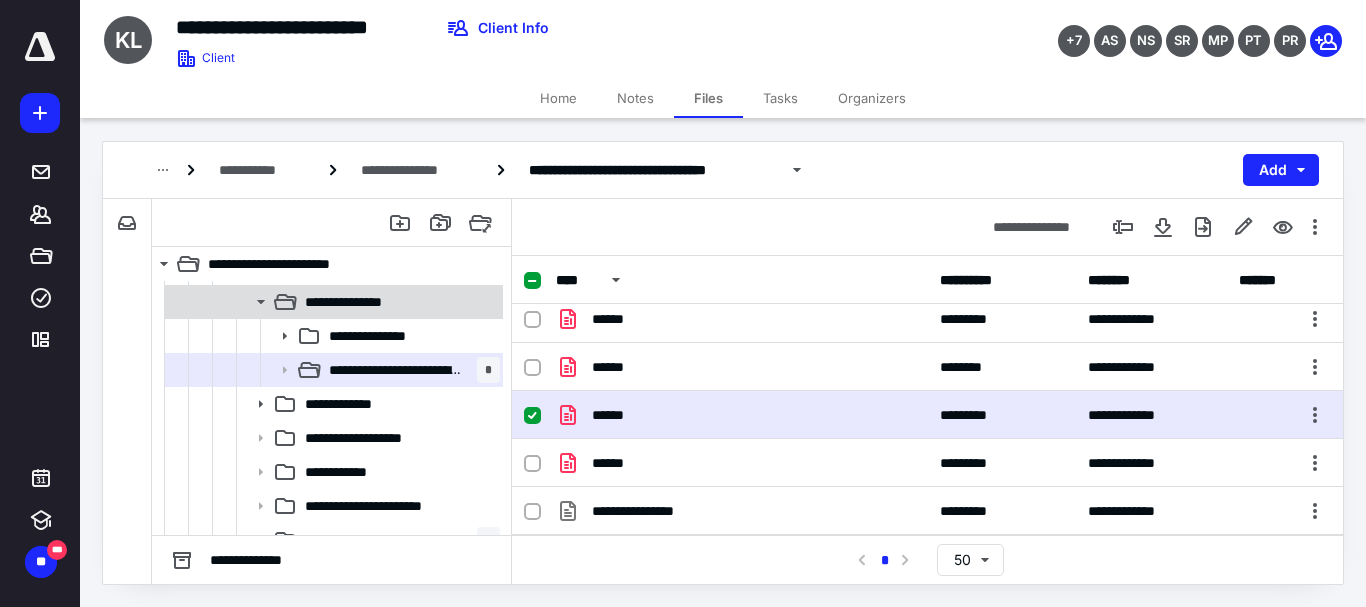 click 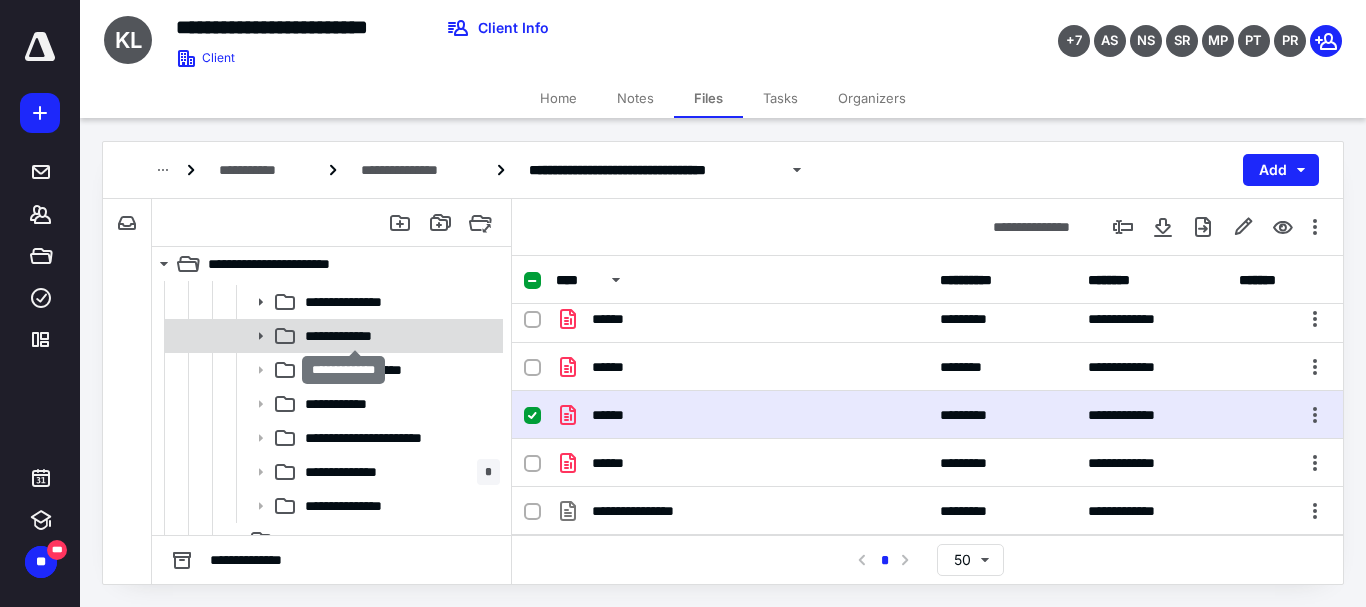 click on "**********" at bounding box center [354, 336] 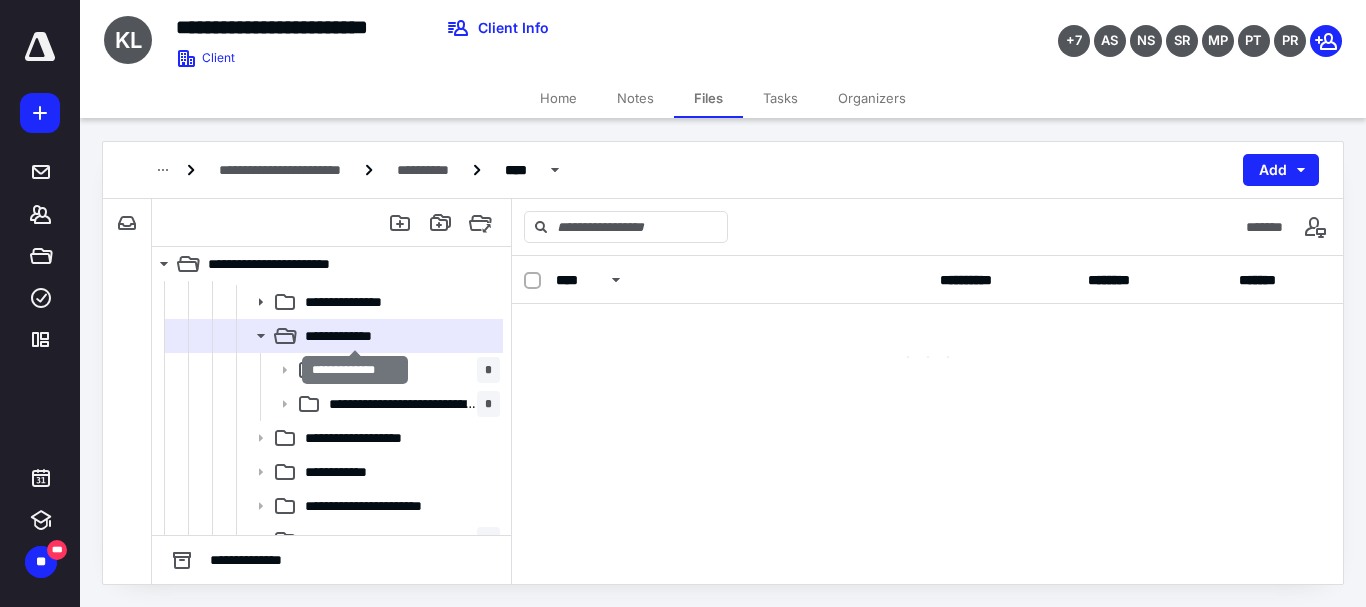scroll, scrollTop: 0, scrollLeft: 0, axis: both 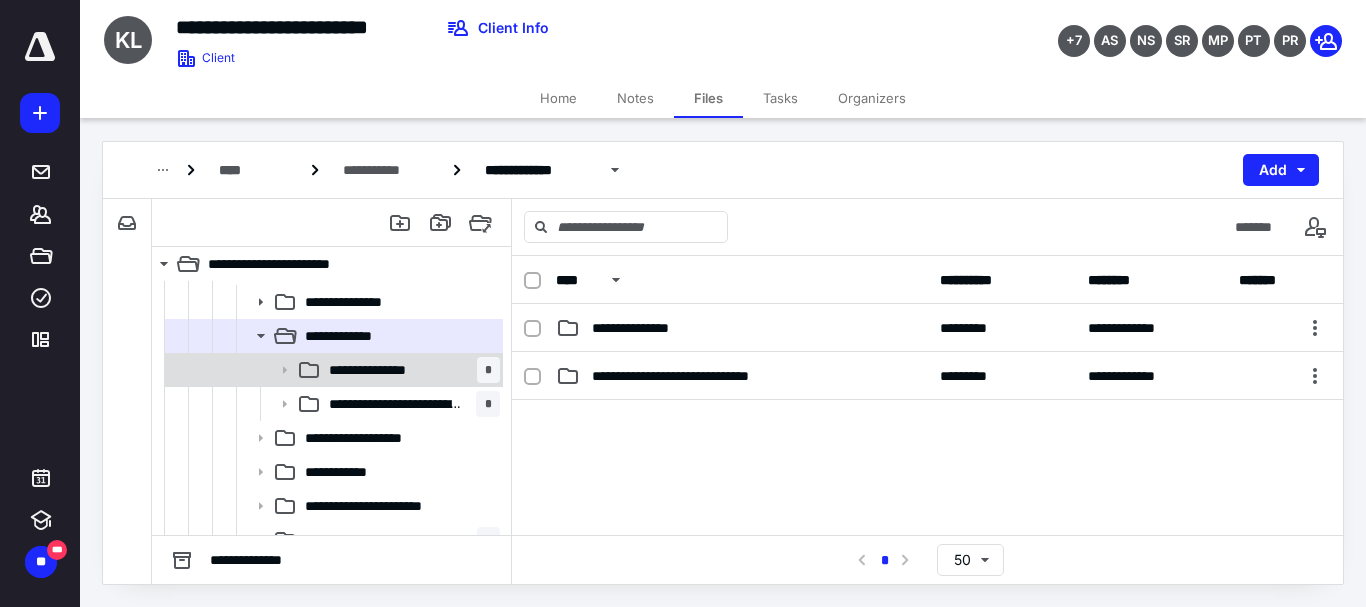 click on "**********" at bounding box center [382, 370] 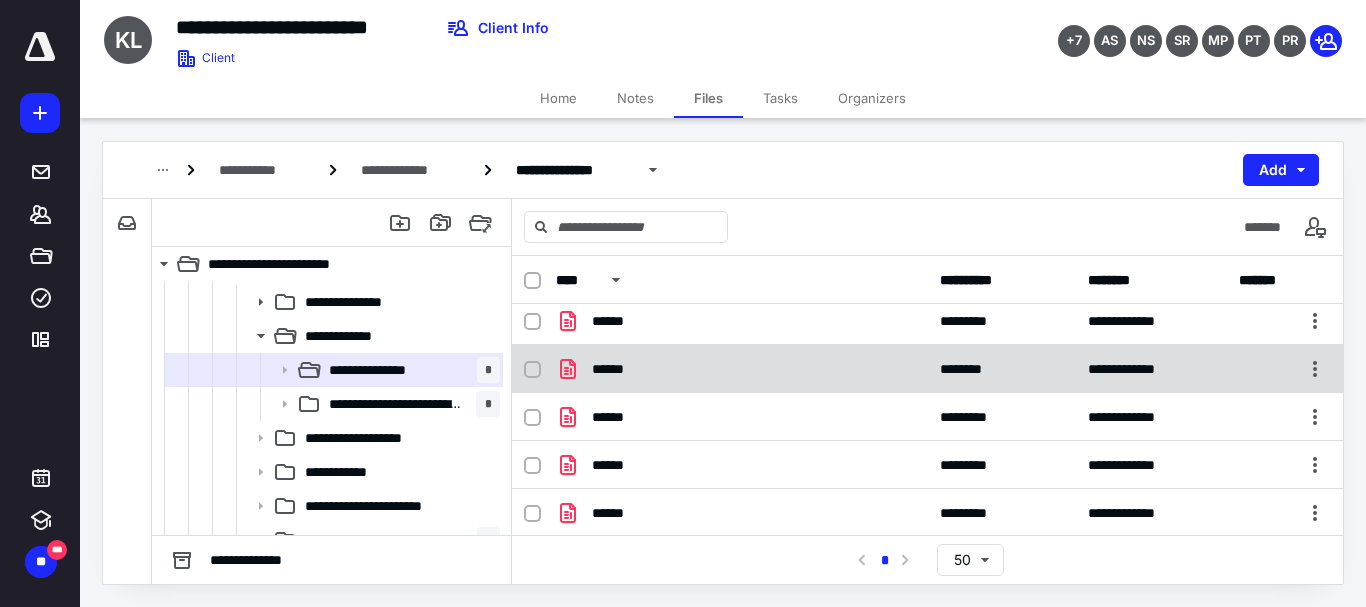 scroll, scrollTop: 105, scrollLeft: 0, axis: vertical 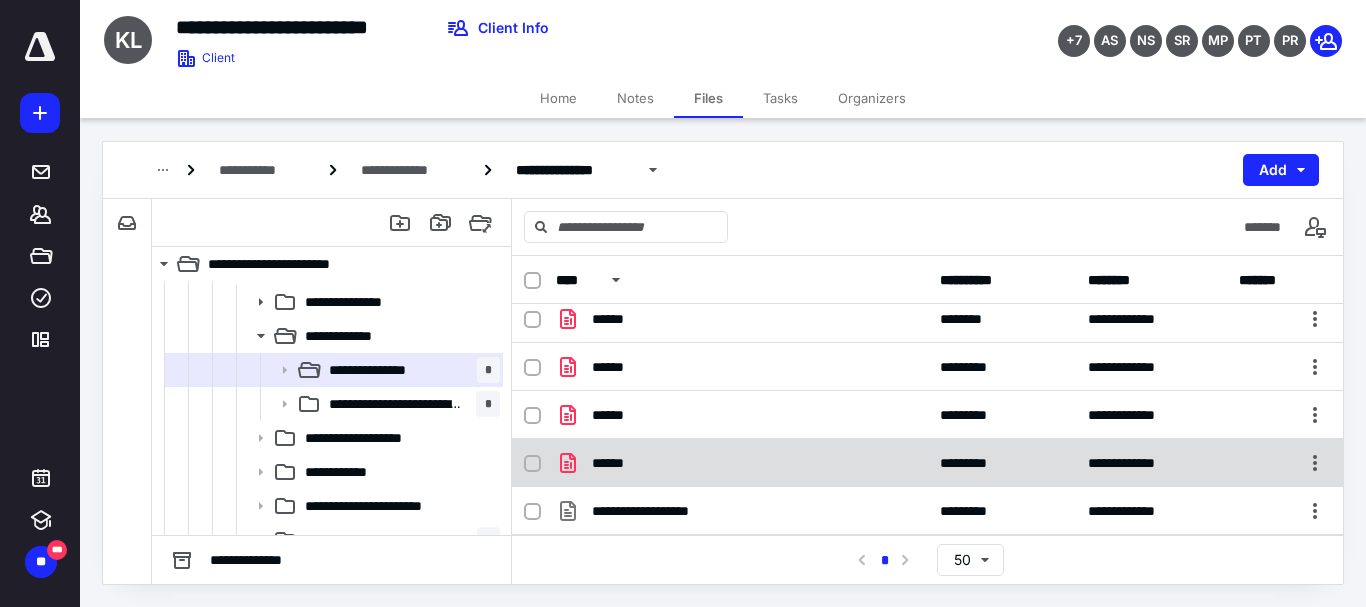 checkbox on "true" 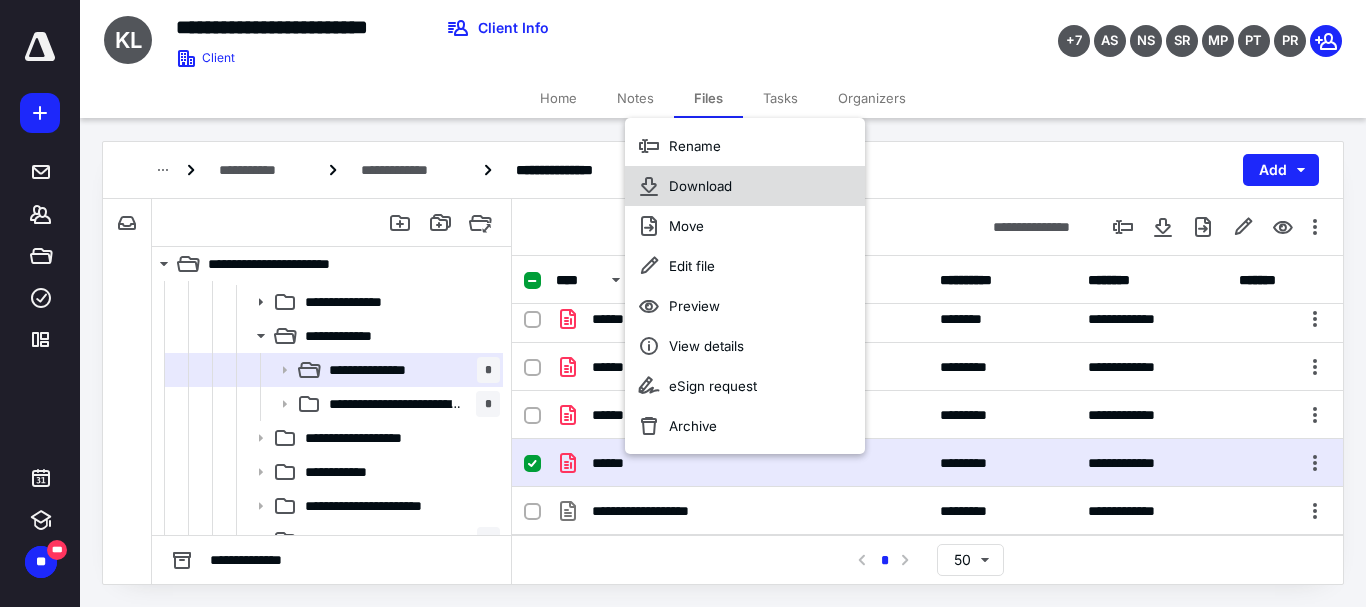 click on "Download" at bounding box center (700, 186) 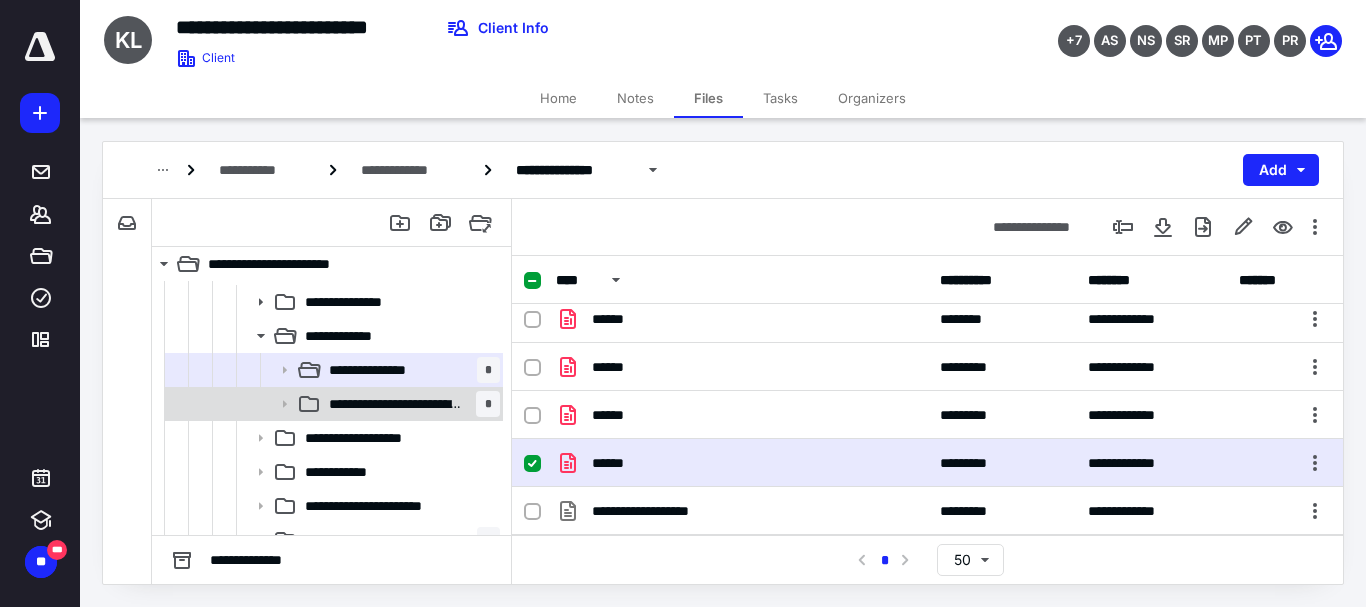click on "**********" at bounding box center (396, 404) 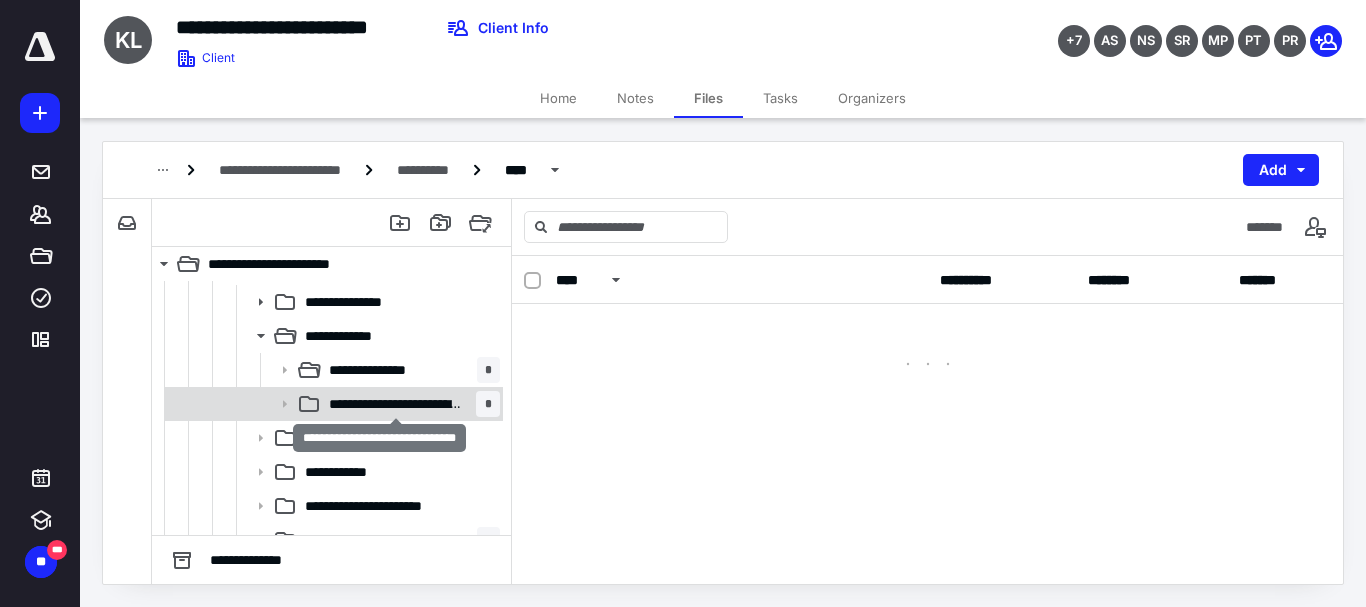 click on "**********" at bounding box center (396, 404) 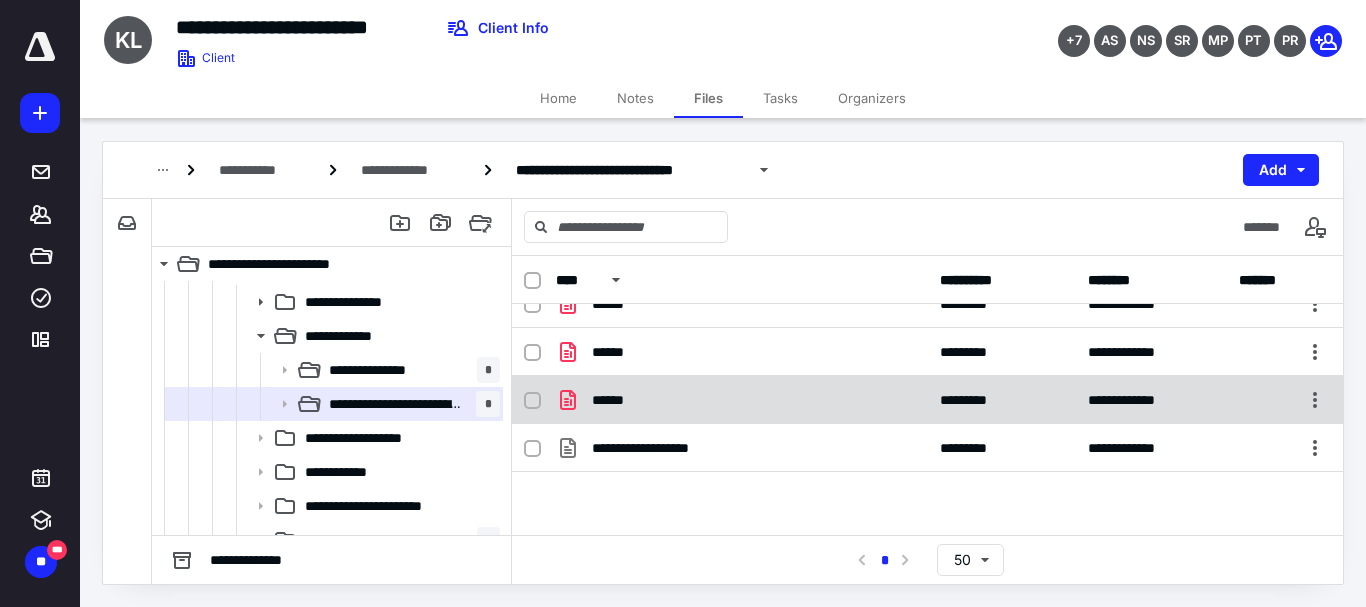 scroll, scrollTop: 0, scrollLeft: 0, axis: both 